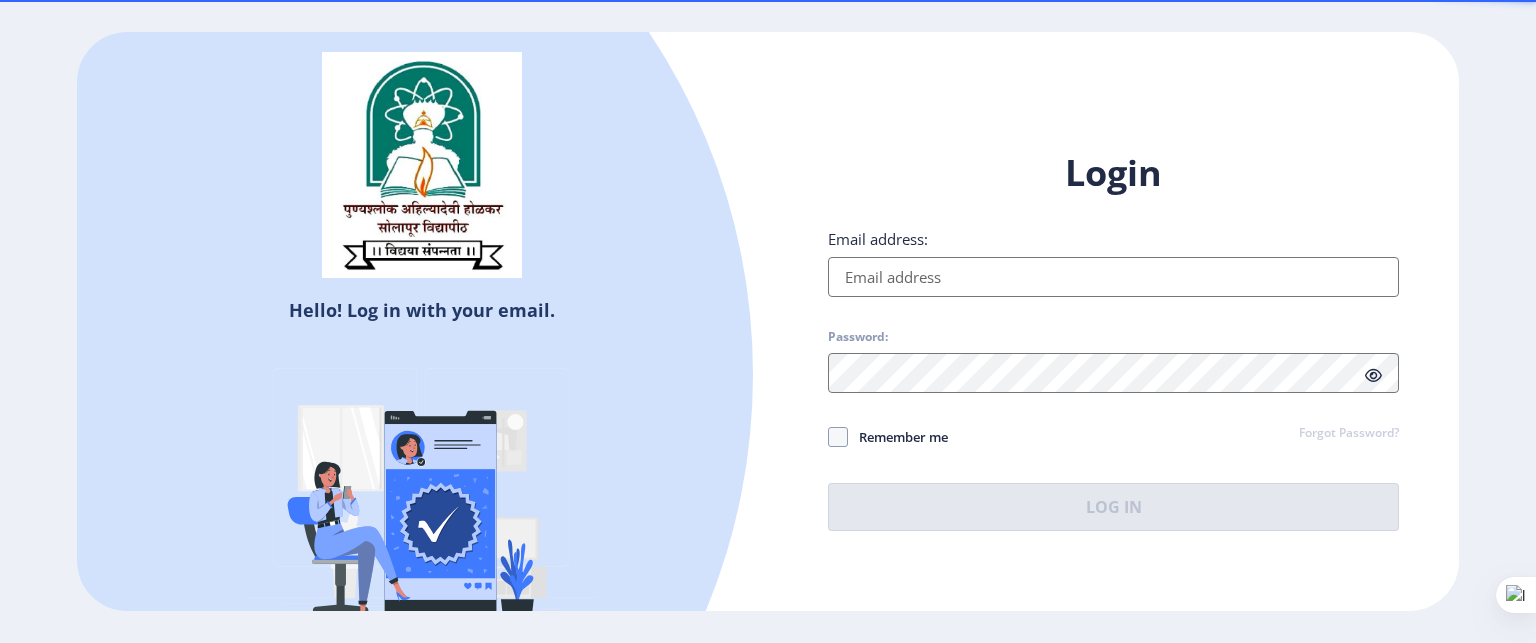scroll, scrollTop: 0, scrollLeft: 0, axis: both 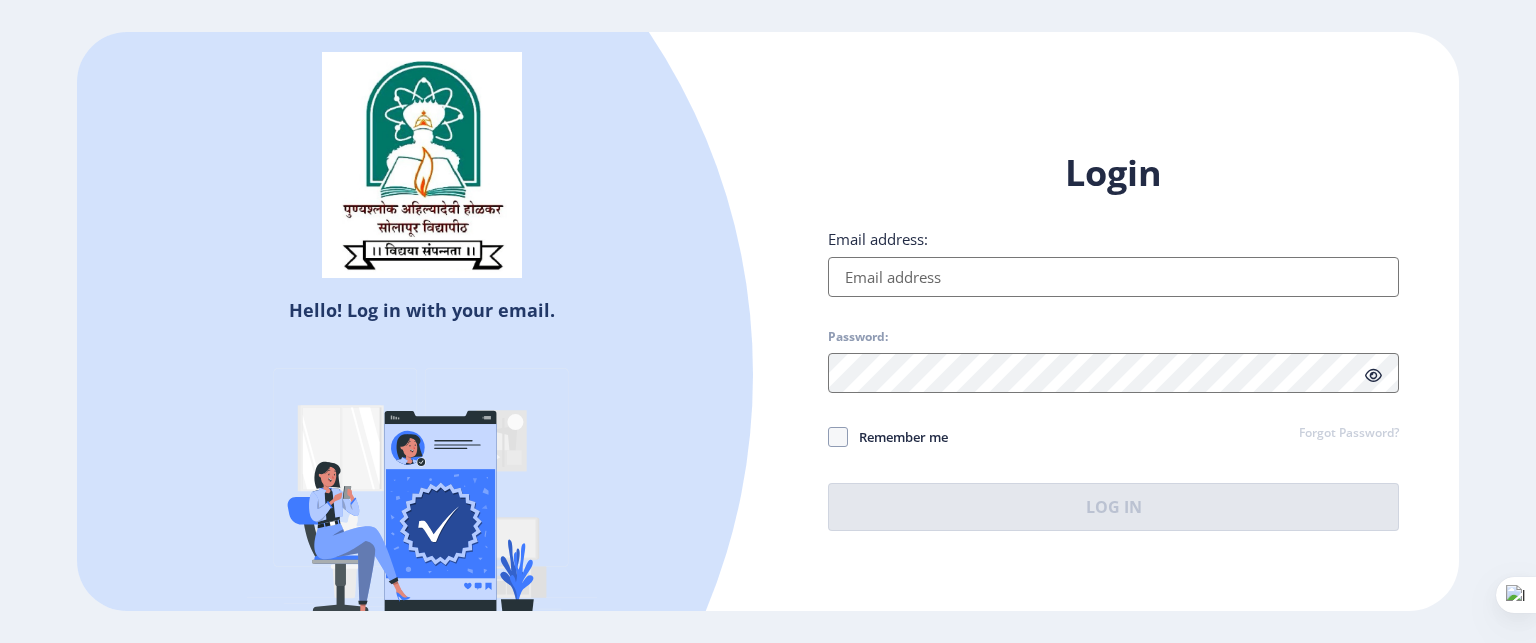 type on "[EMAIL]" 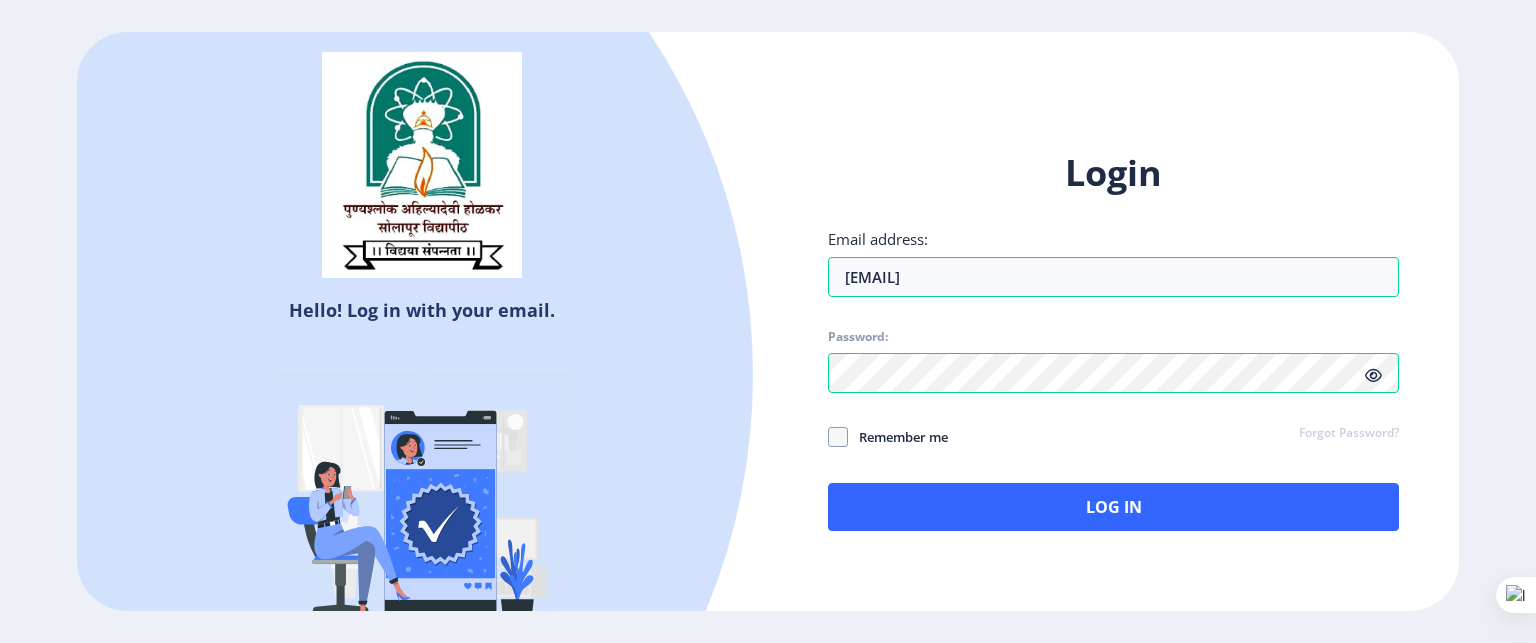 click 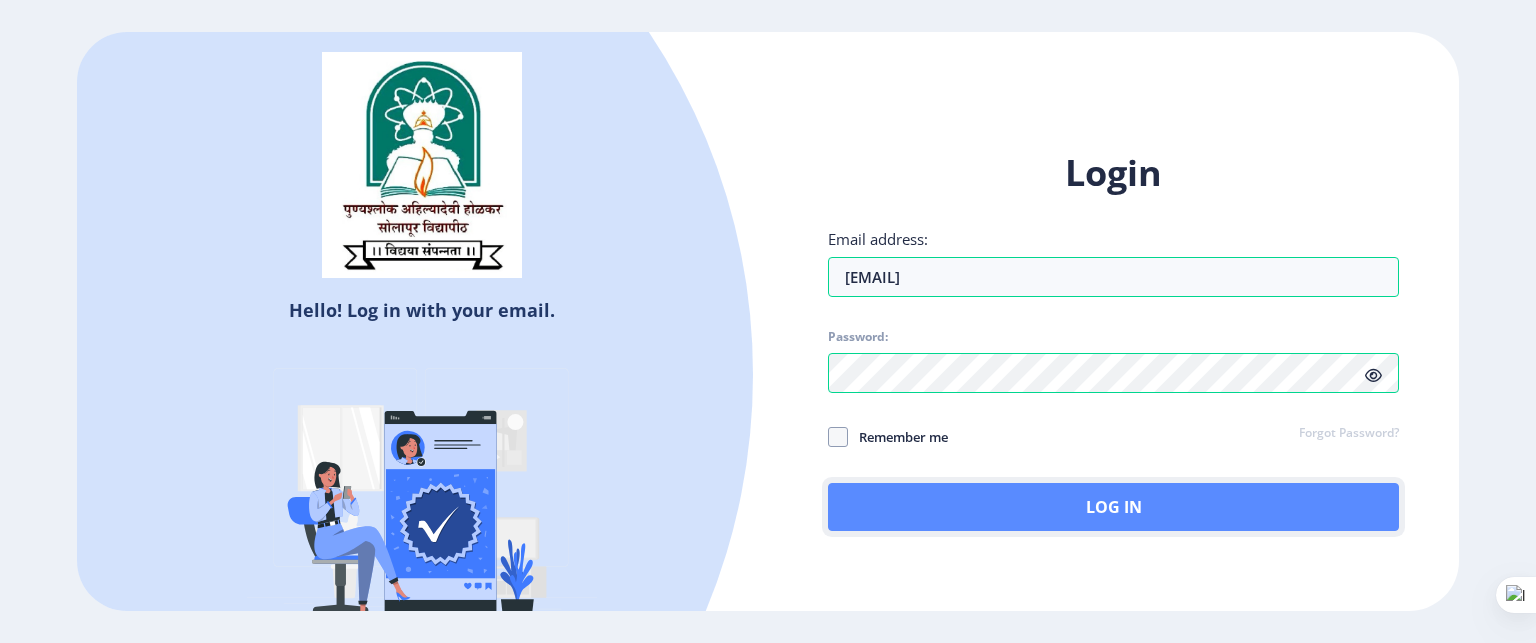 click on "Log In" 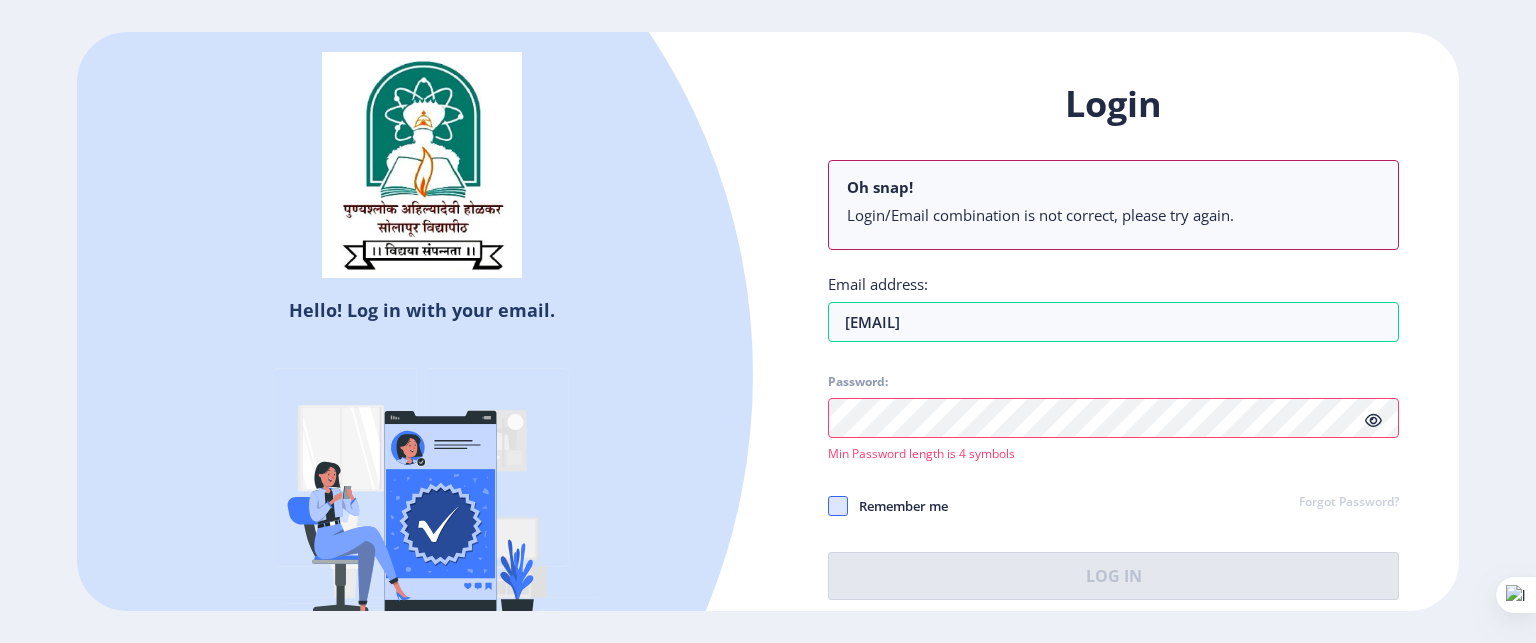 click 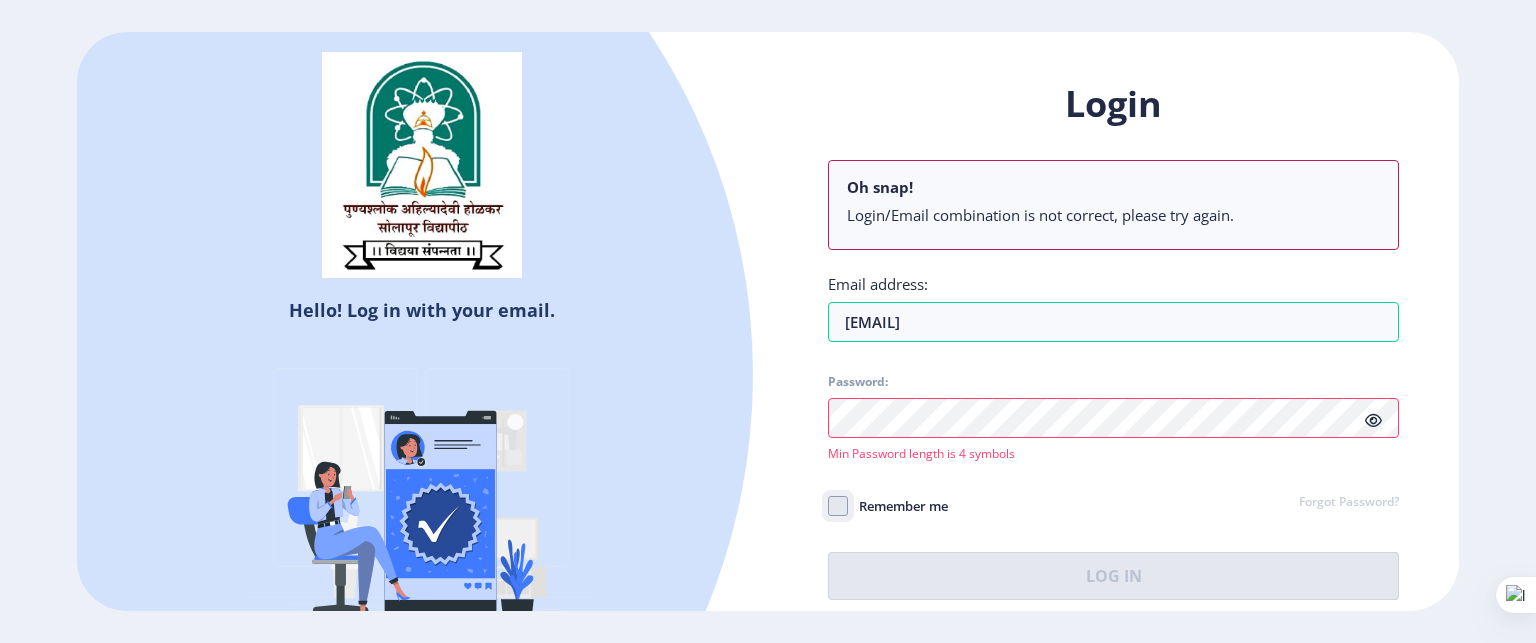 click on "Remember me" 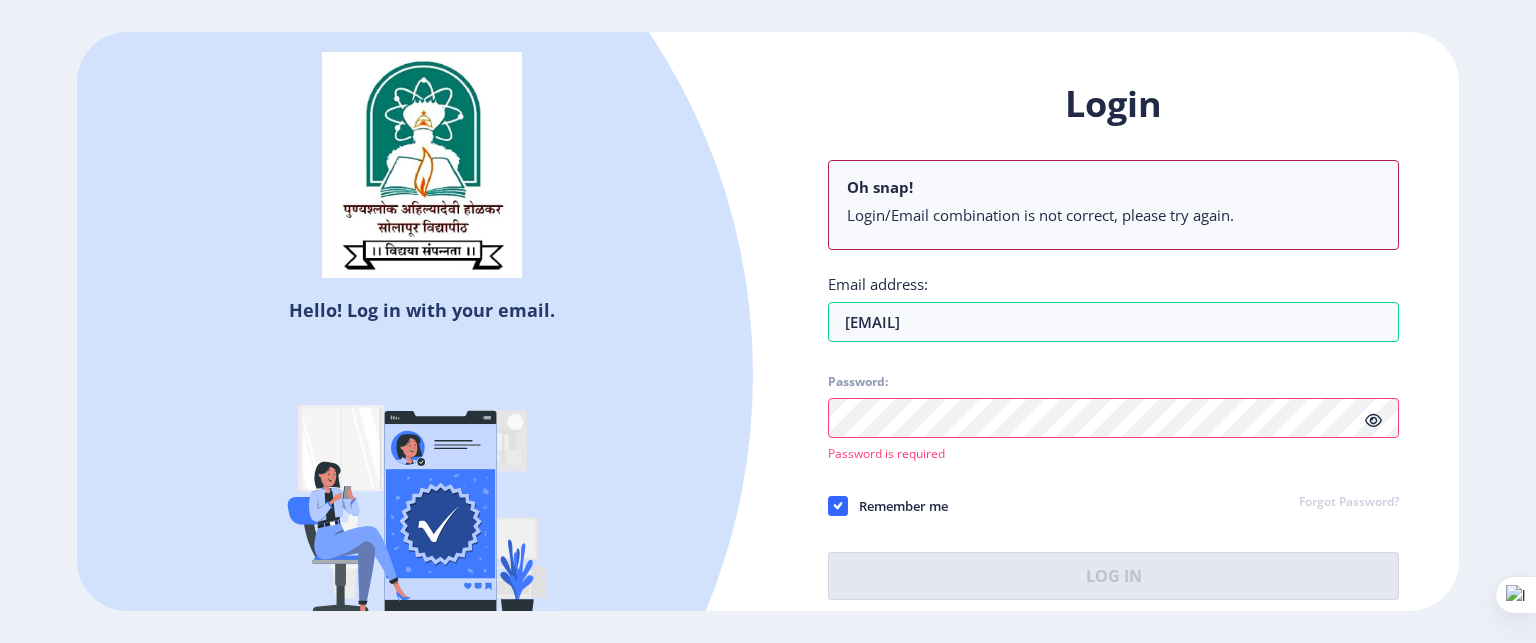 click on "Forgot Password?" 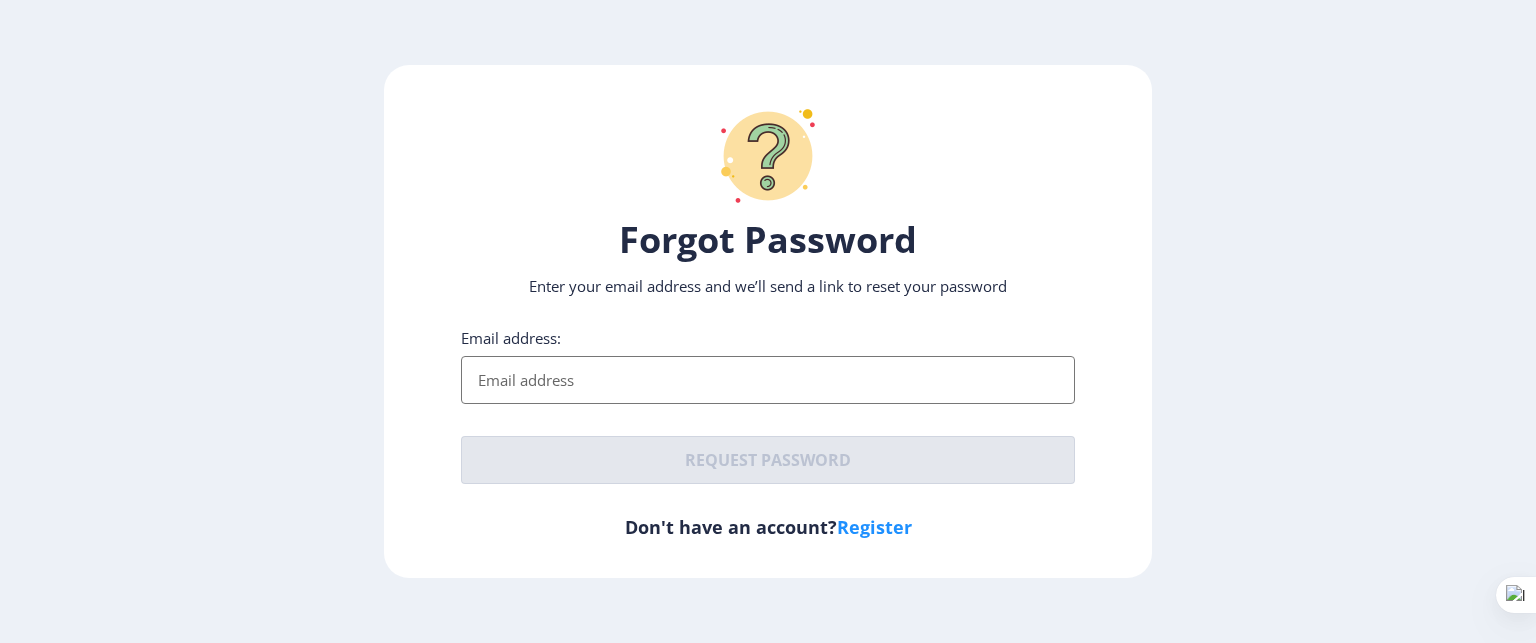 click on "Email address:" at bounding box center [768, 380] 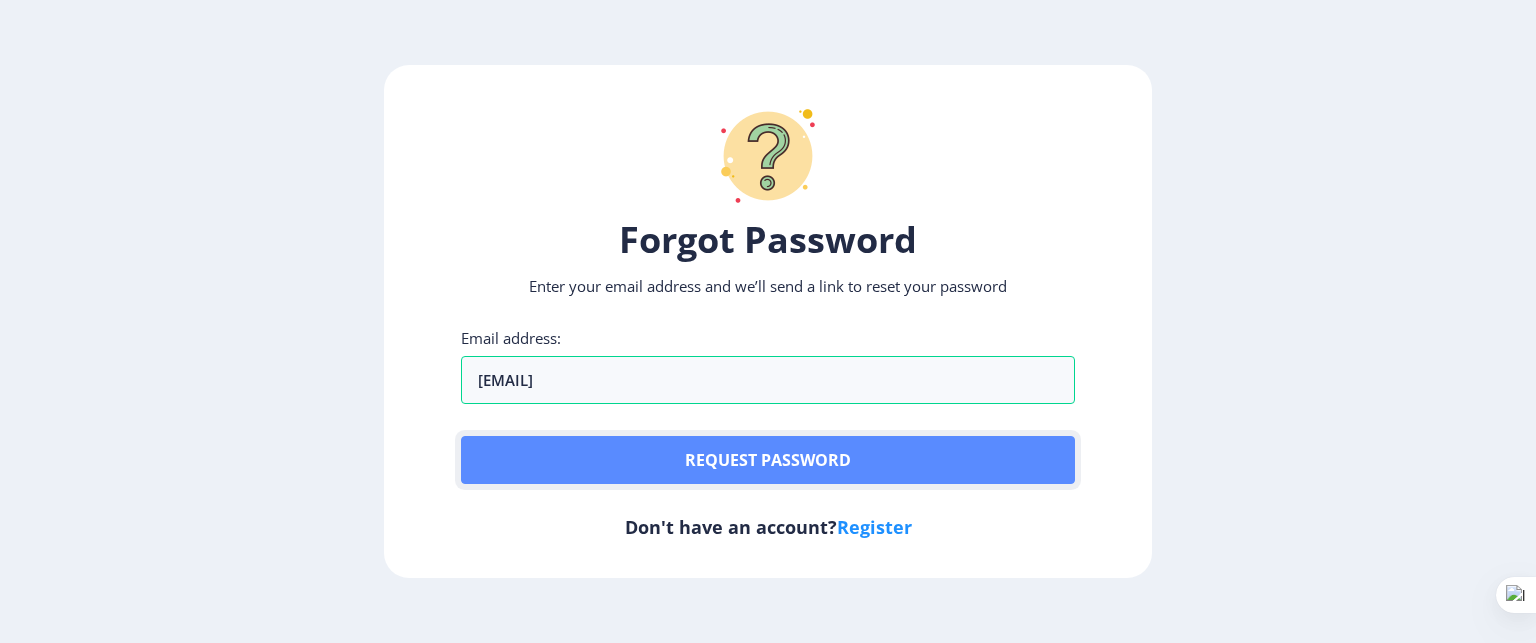 click on "Request password" 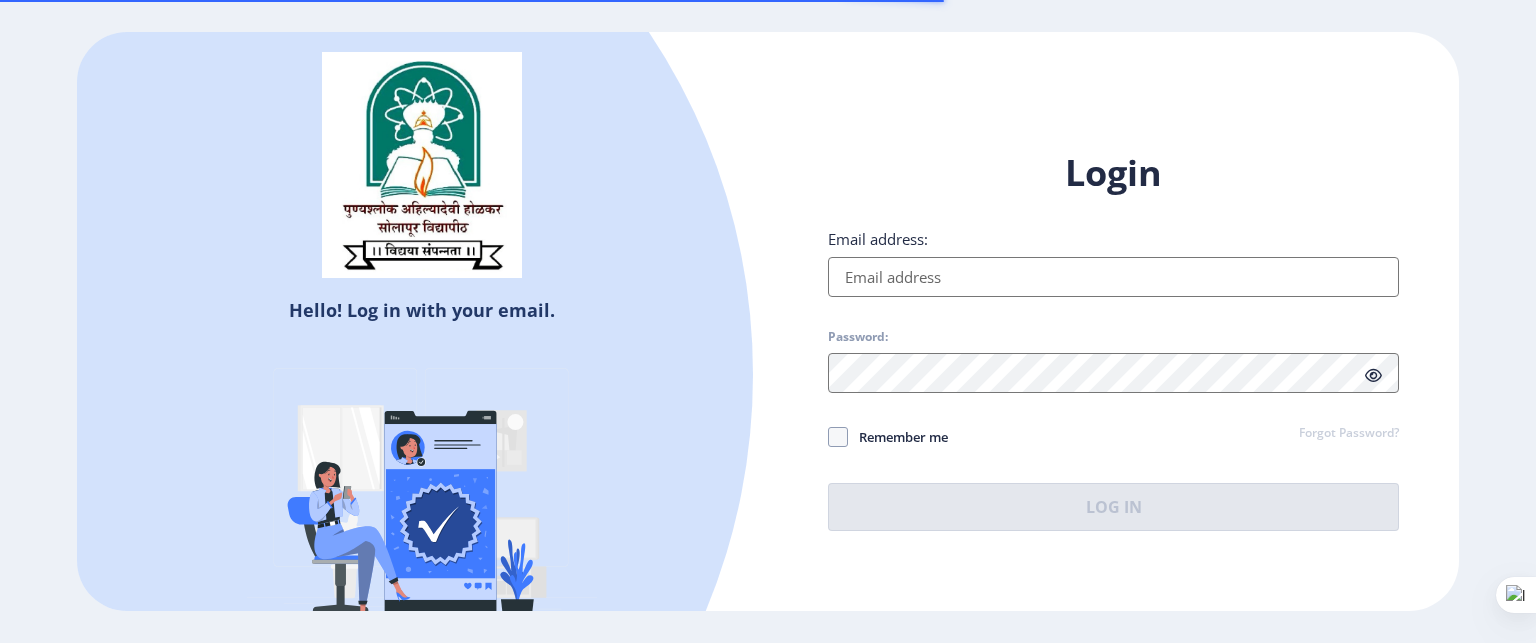 scroll, scrollTop: 0, scrollLeft: 0, axis: both 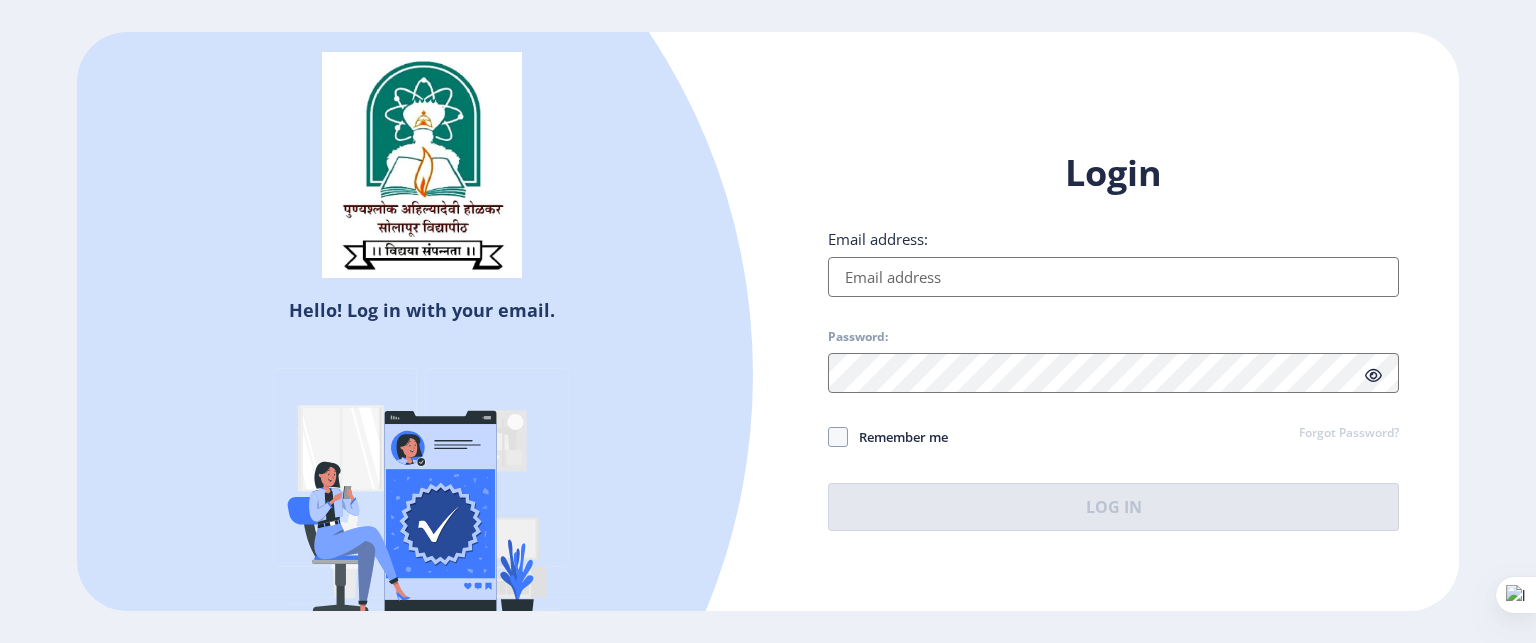 type on "[EMAIL]" 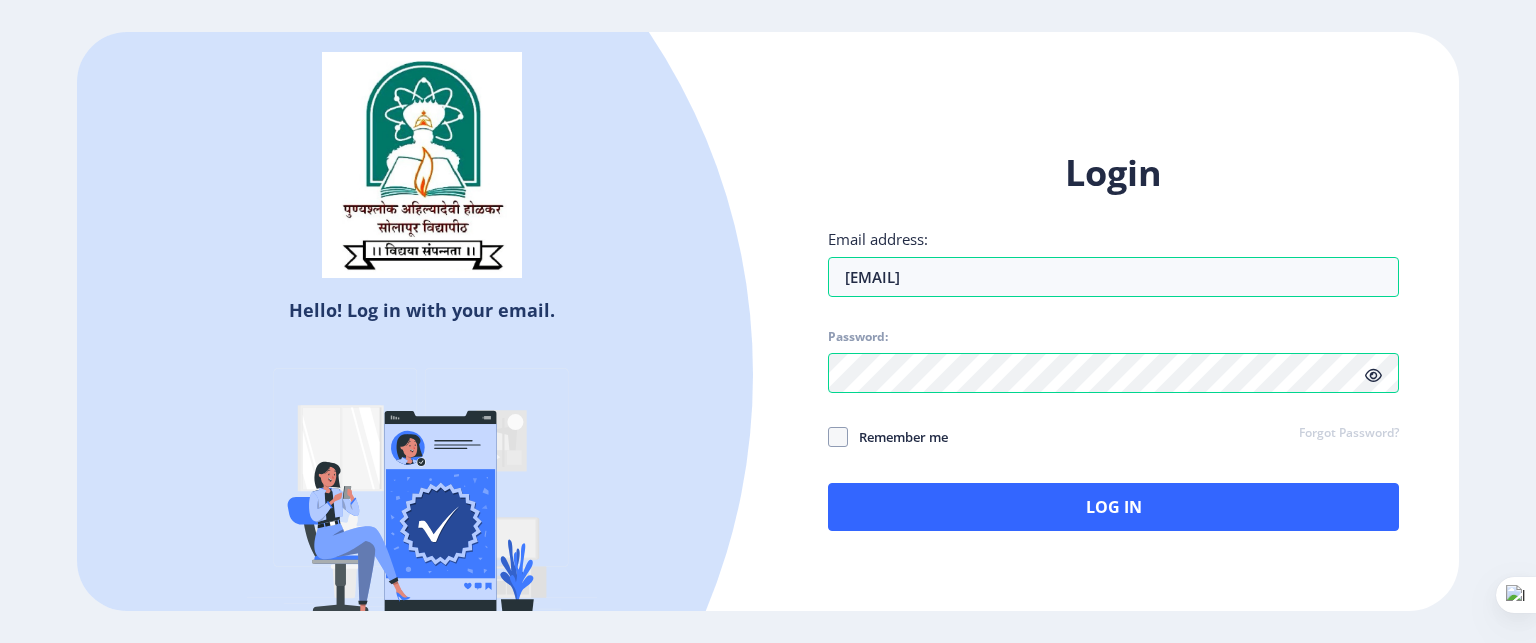 click 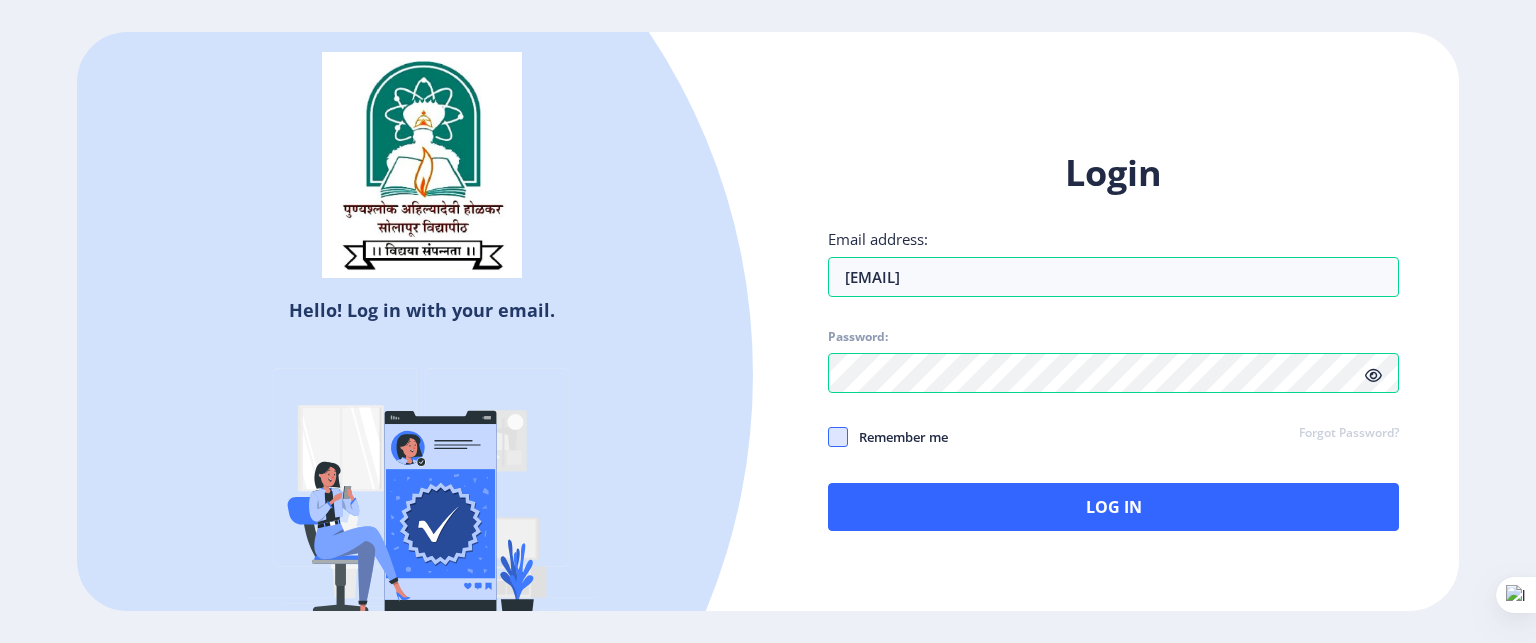 click 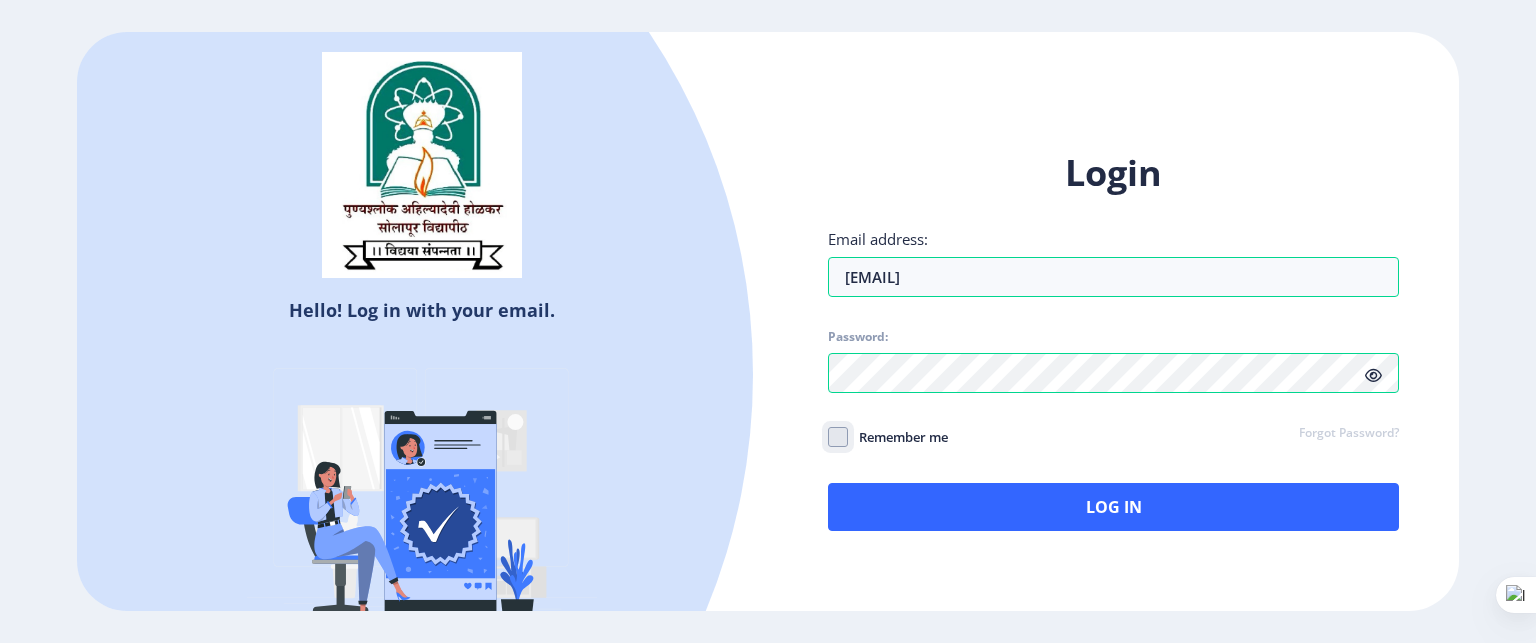 click on "Remember me" 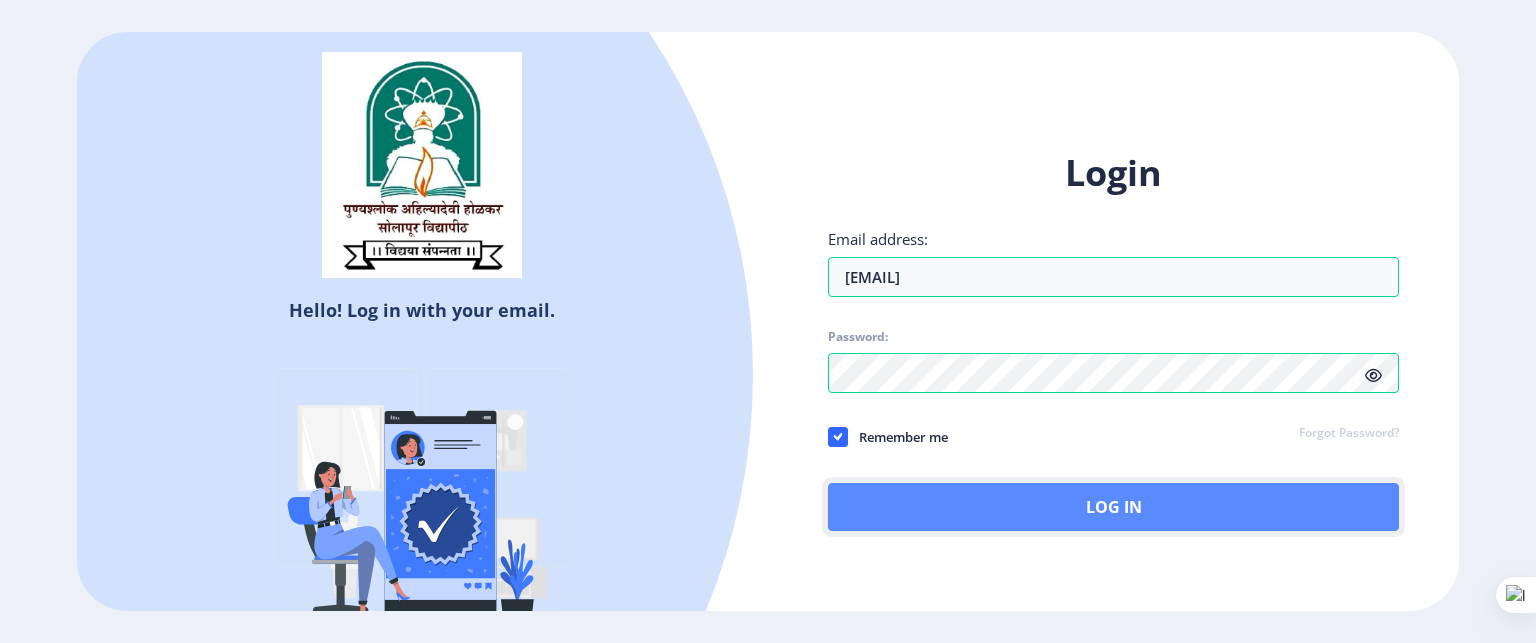 click on "Log In" 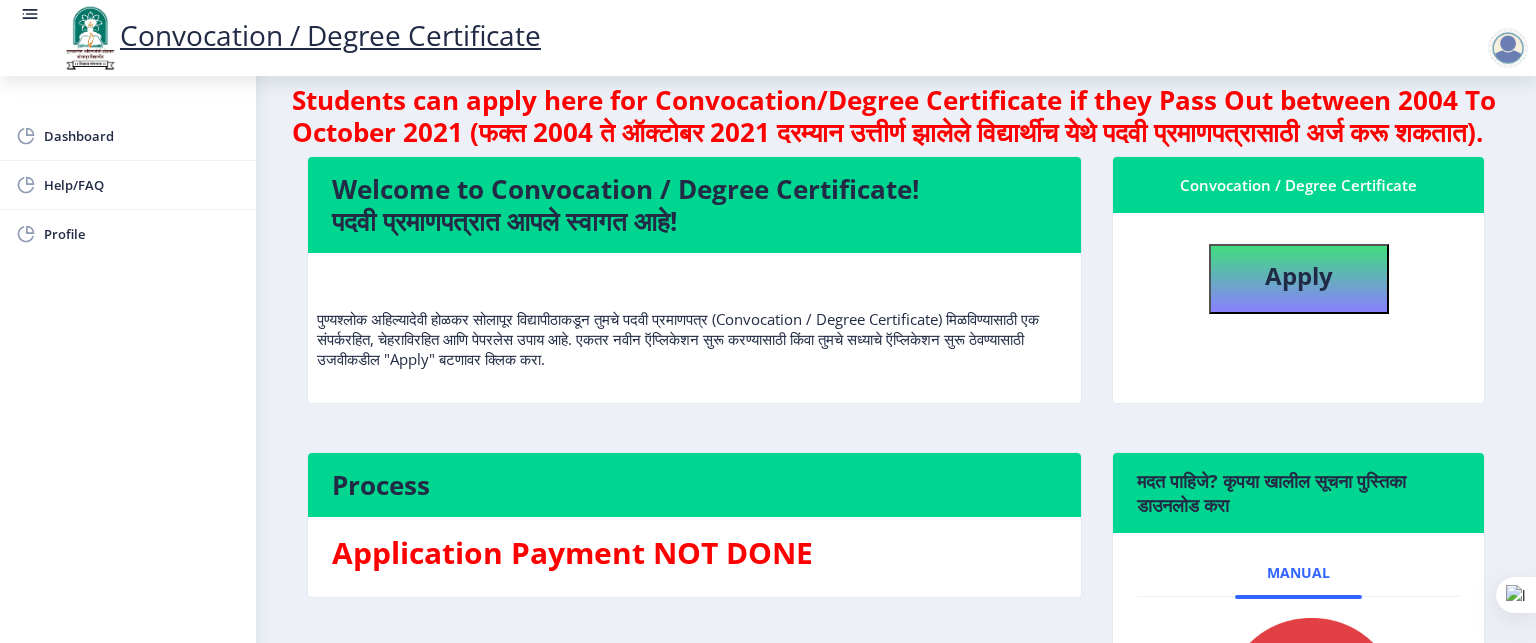 scroll, scrollTop: 22, scrollLeft: 0, axis: vertical 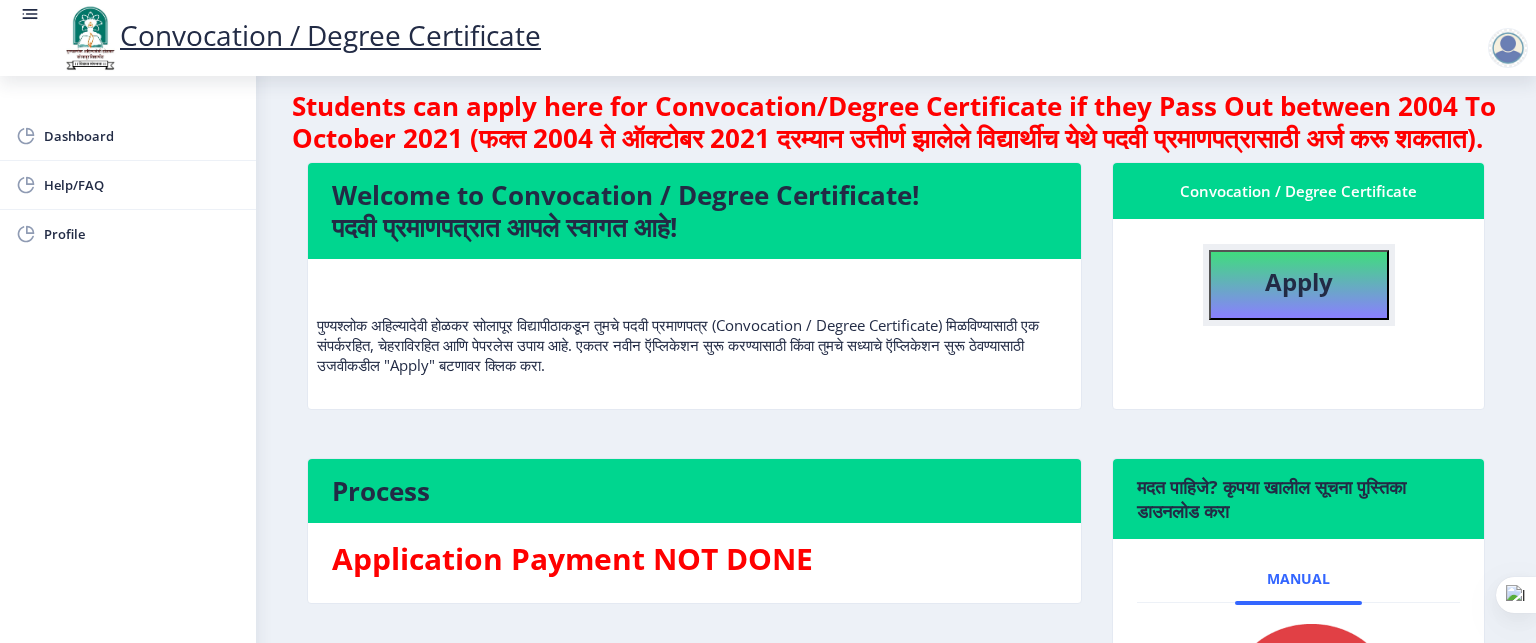 click on "Apply" 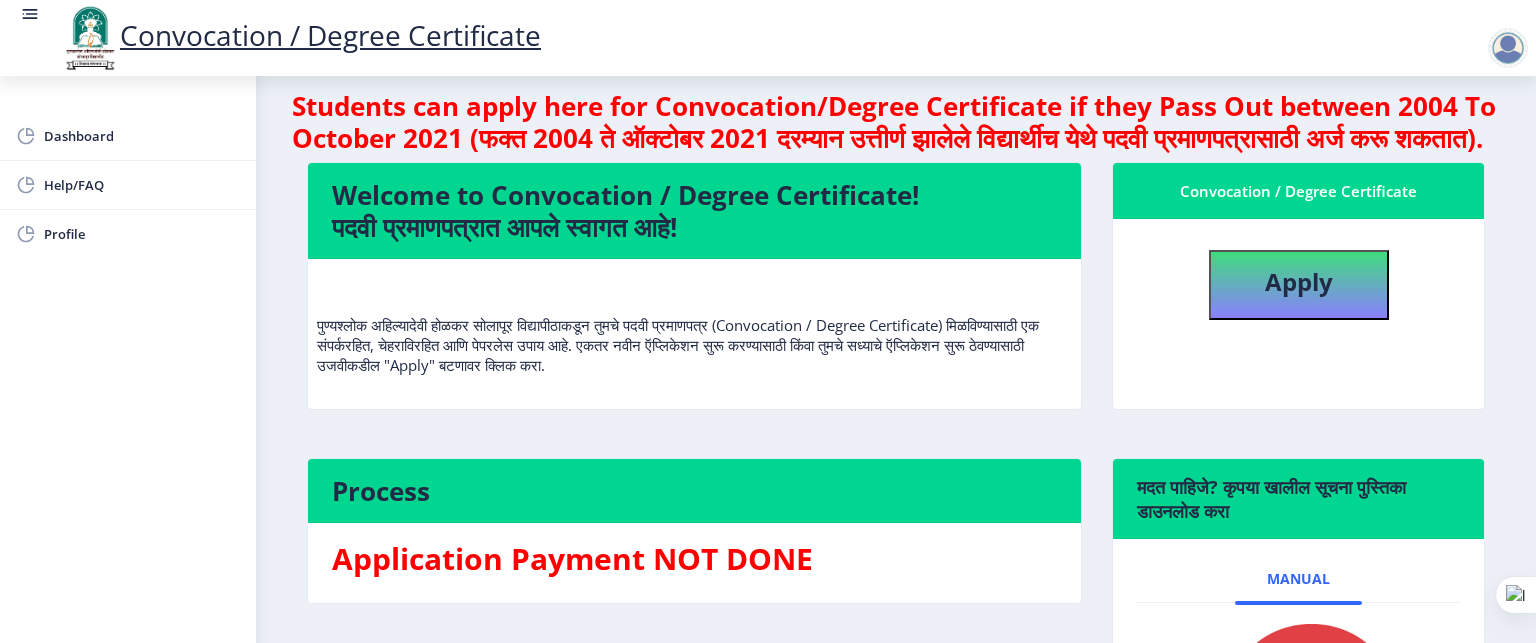 select 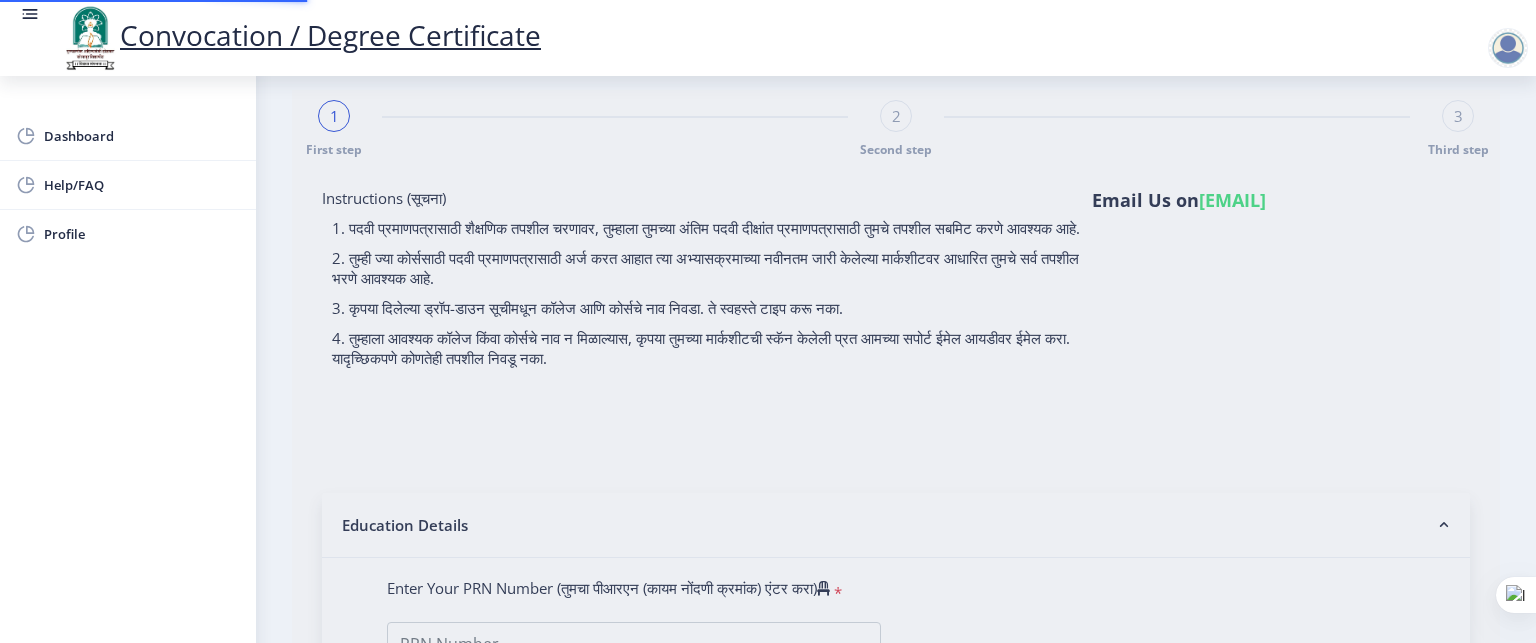 type on "[FIRST] [LAST]" 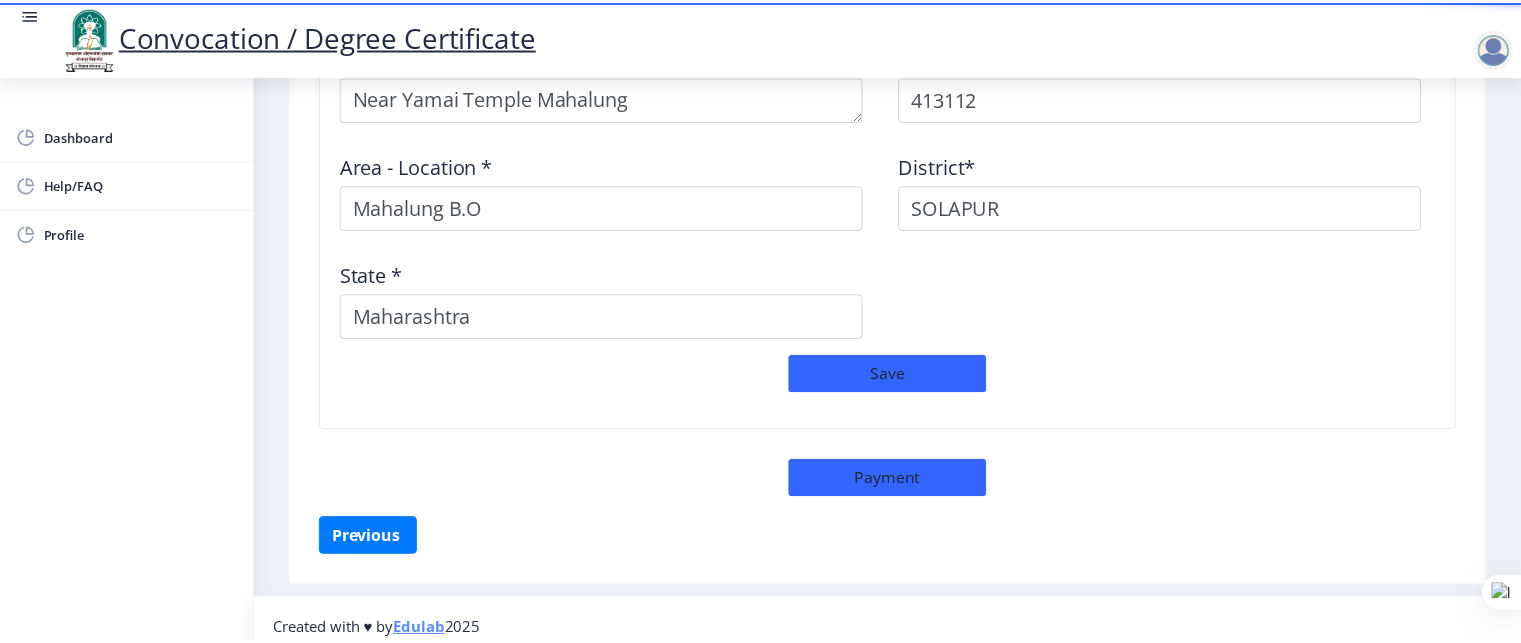 scroll, scrollTop: 1751, scrollLeft: 0, axis: vertical 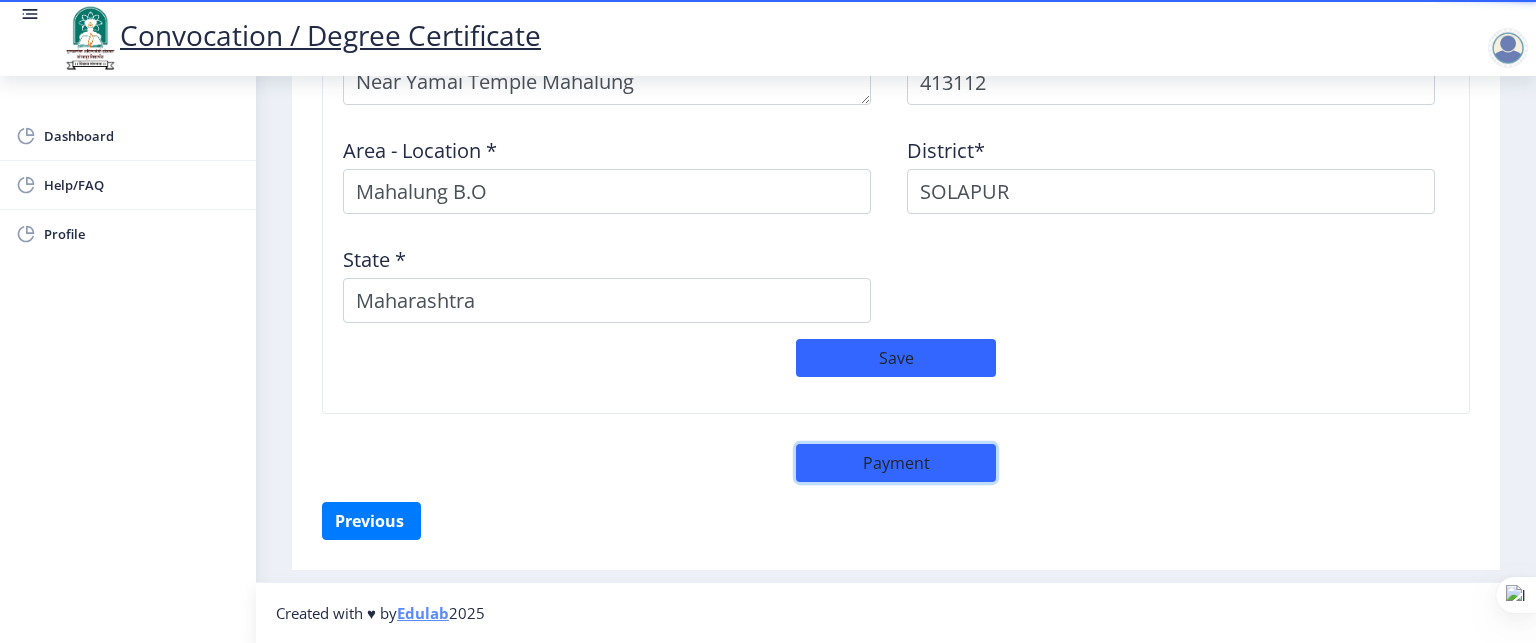 click on "Payment" 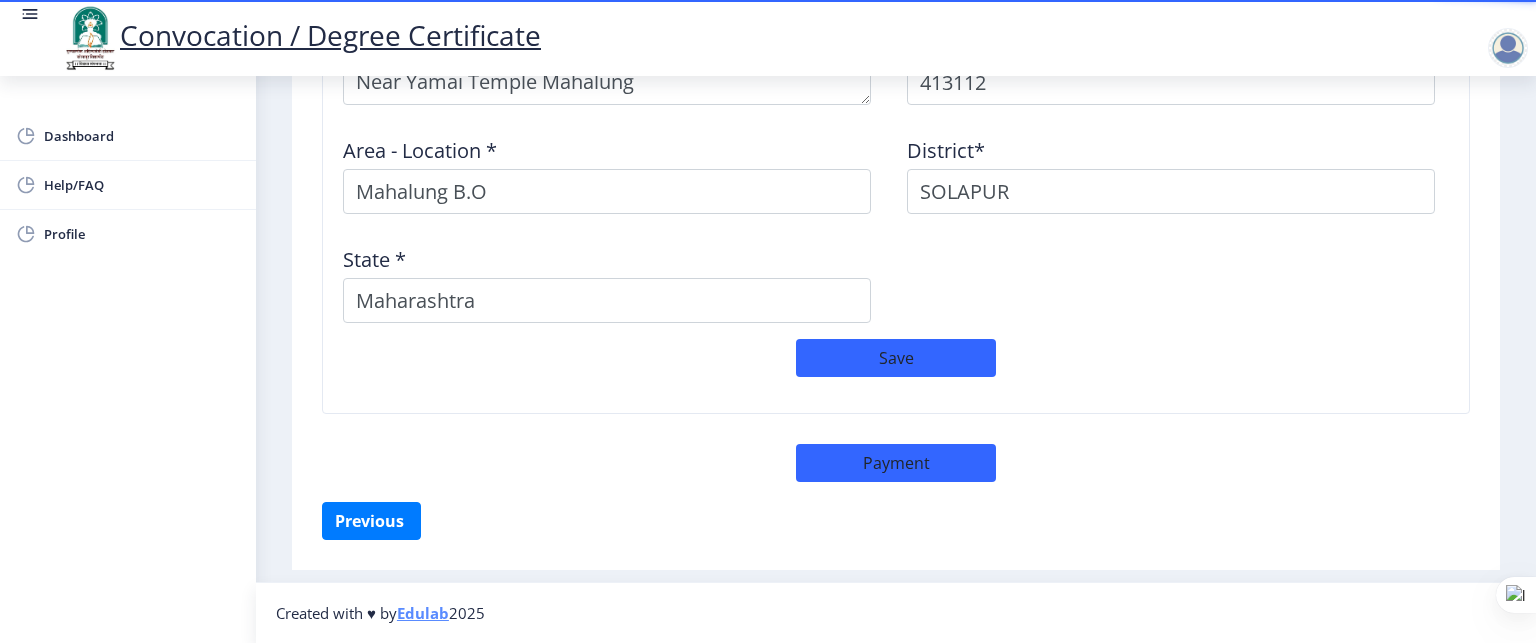 select on "sealed" 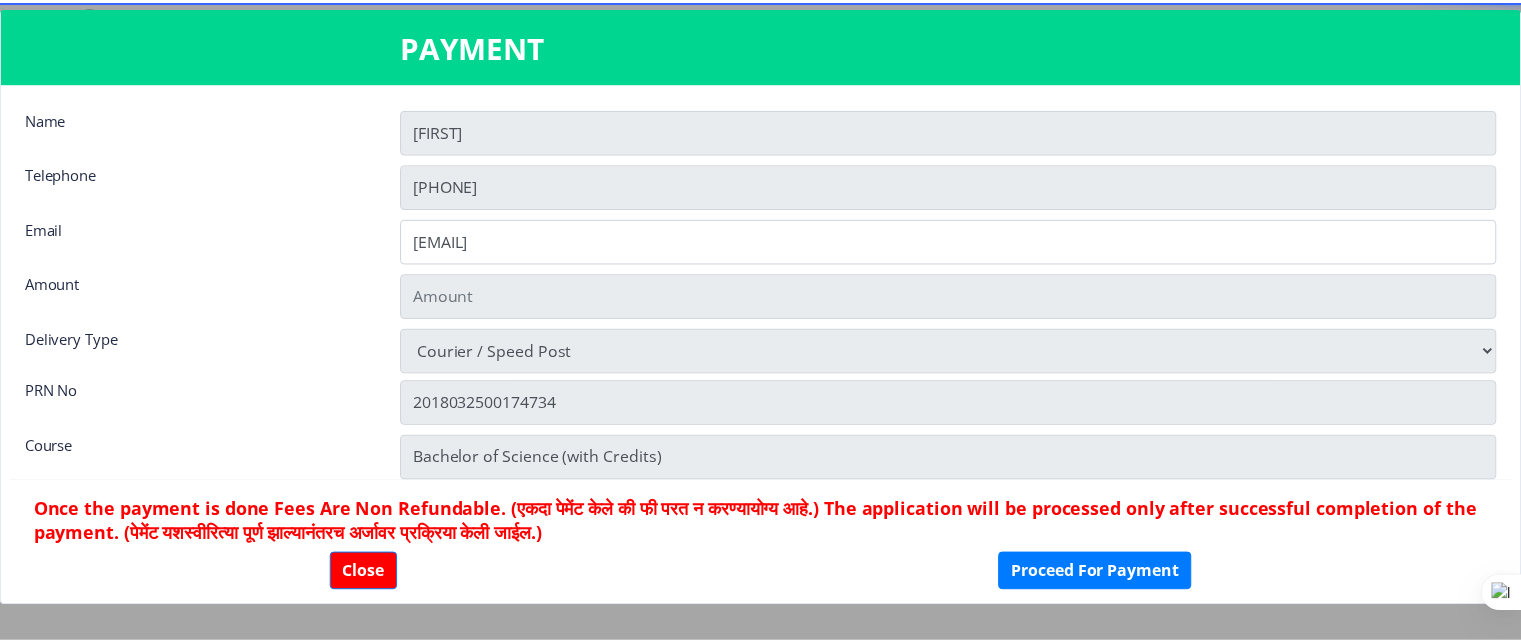 scroll, scrollTop: 1750, scrollLeft: 0, axis: vertical 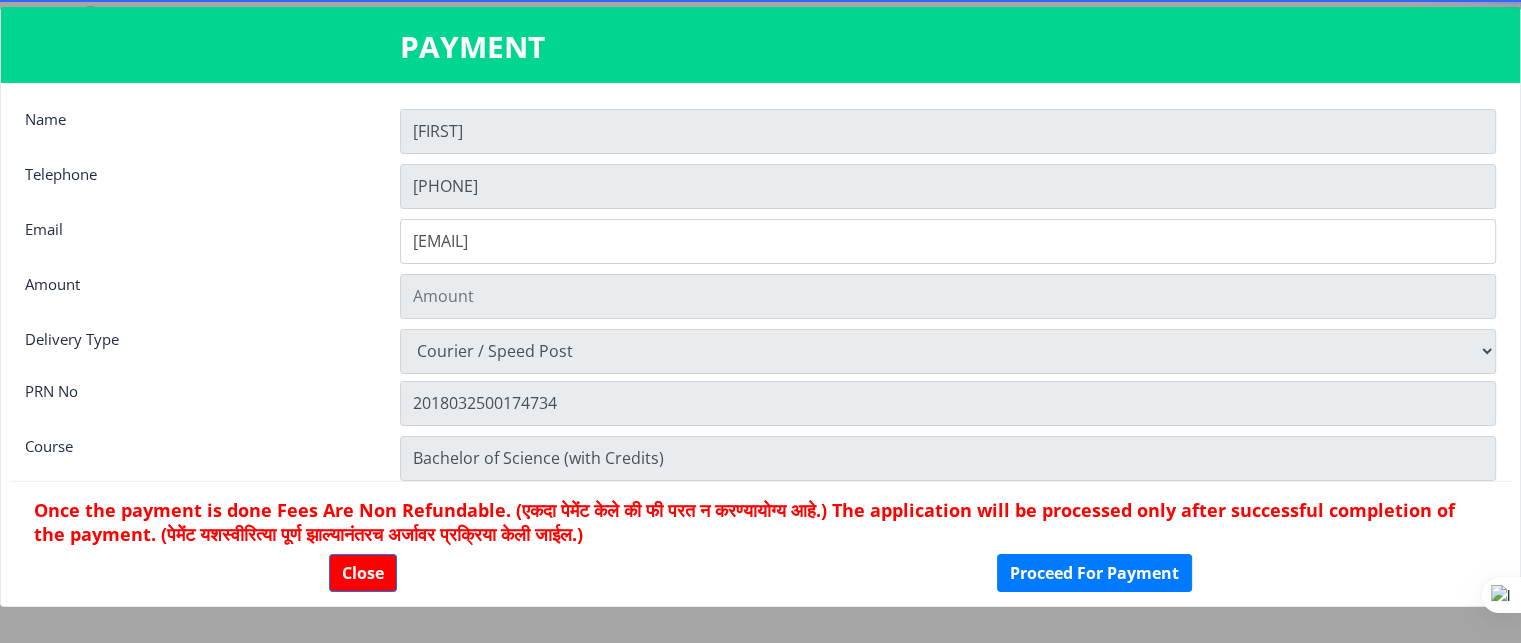 type on "1885" 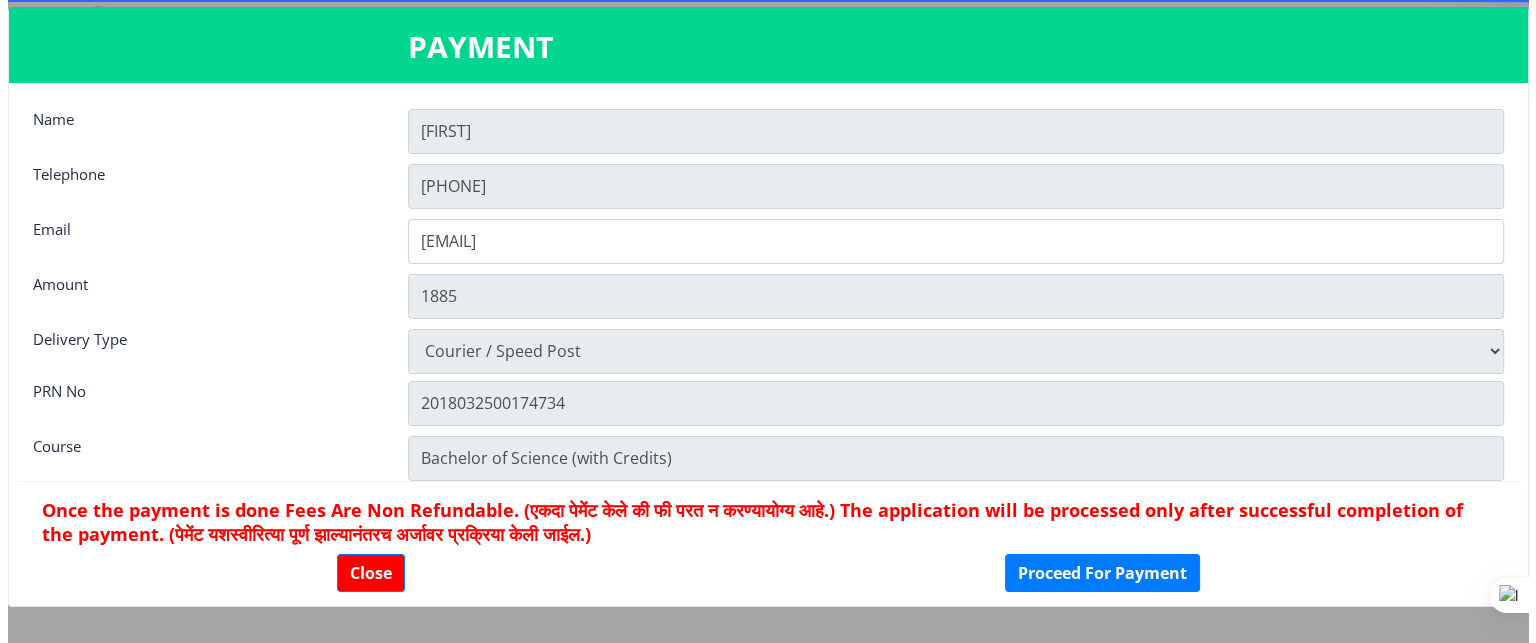 scroll, scrollTop: 27, scrollLeft: 0, axis: vertical 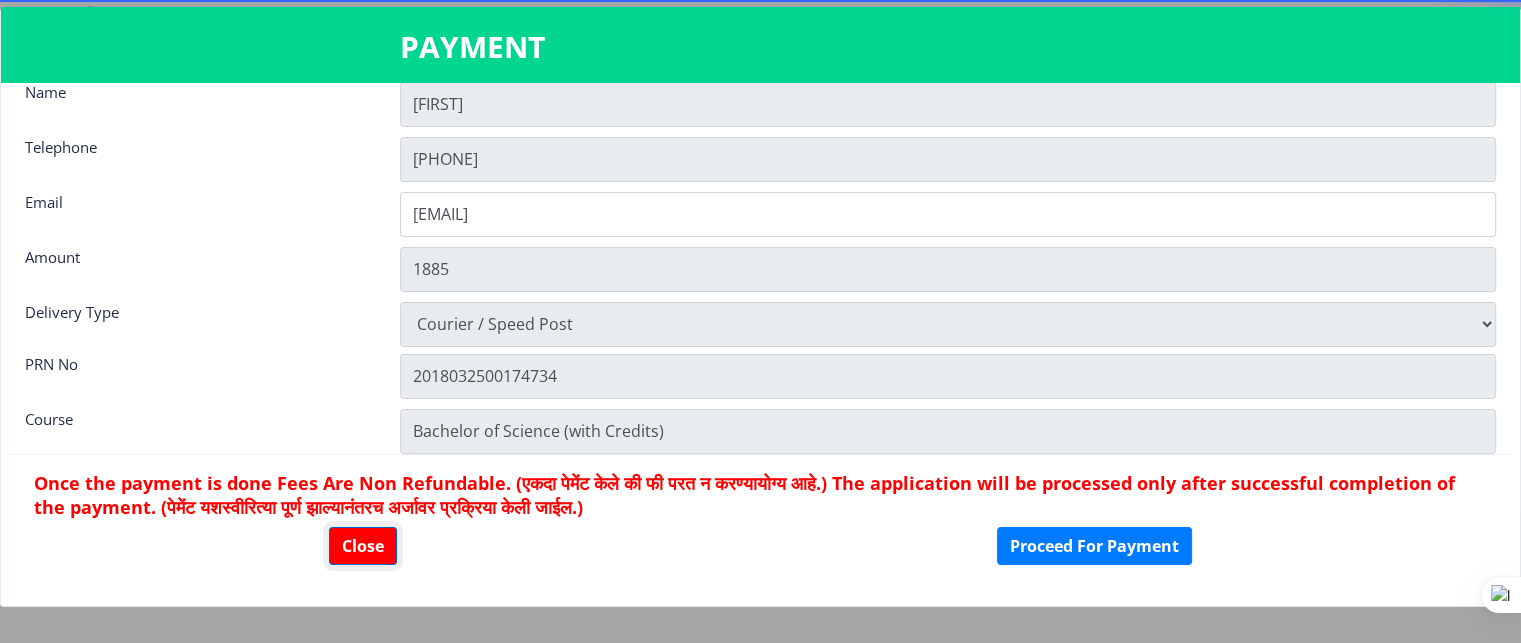 click on "Close" 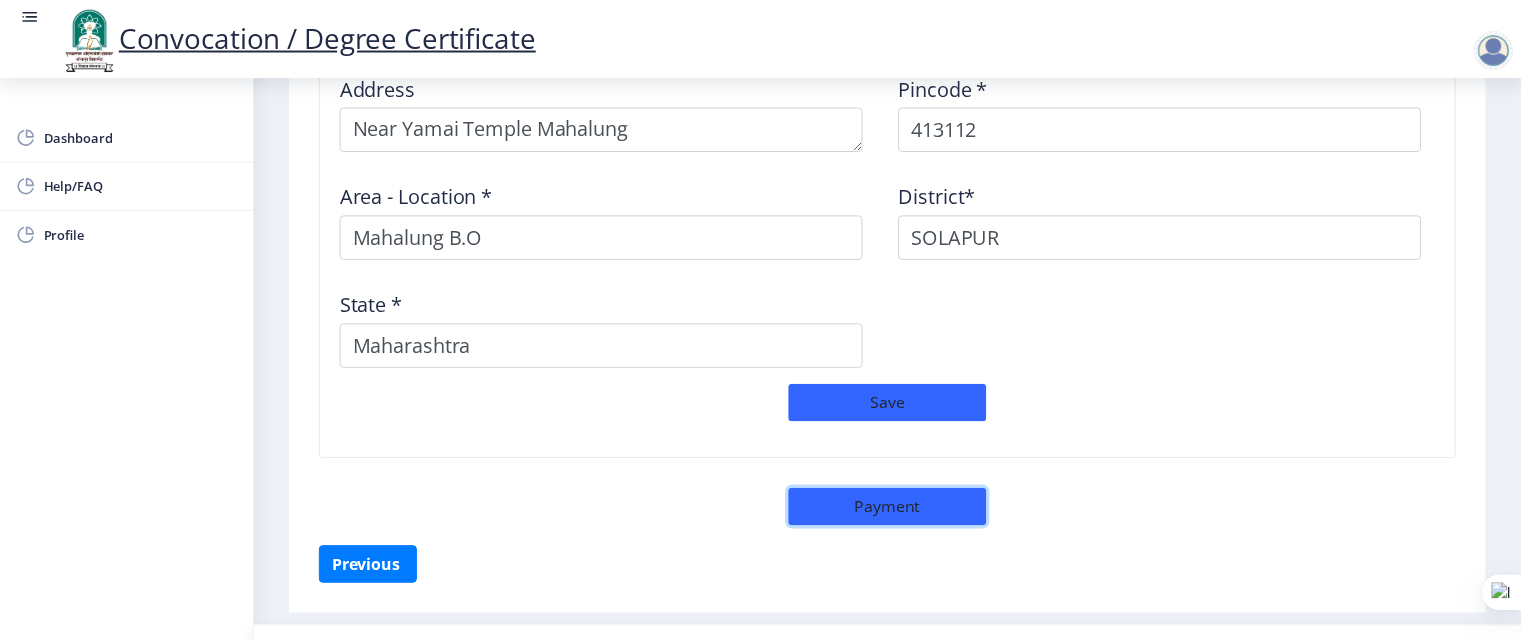 scroll, scrollTop: 1751, scrollLeft: 0, axis: vertical 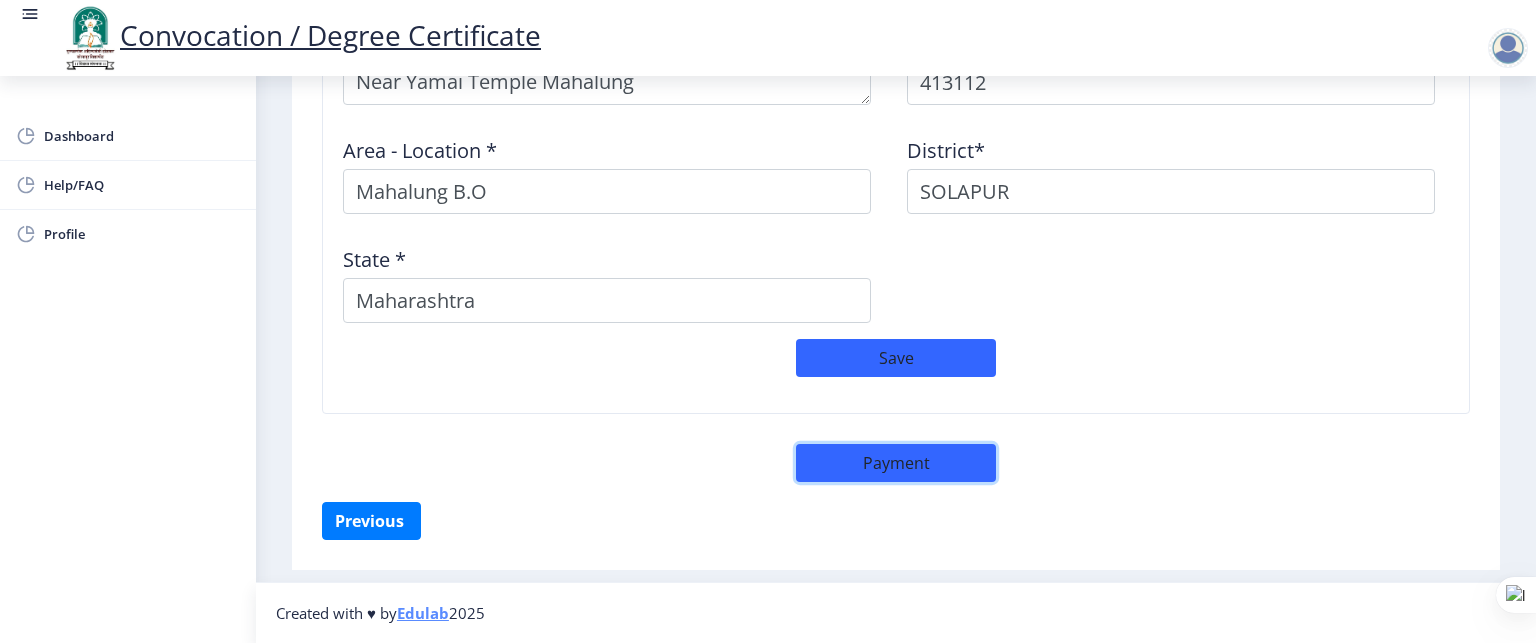 click on "Payment" 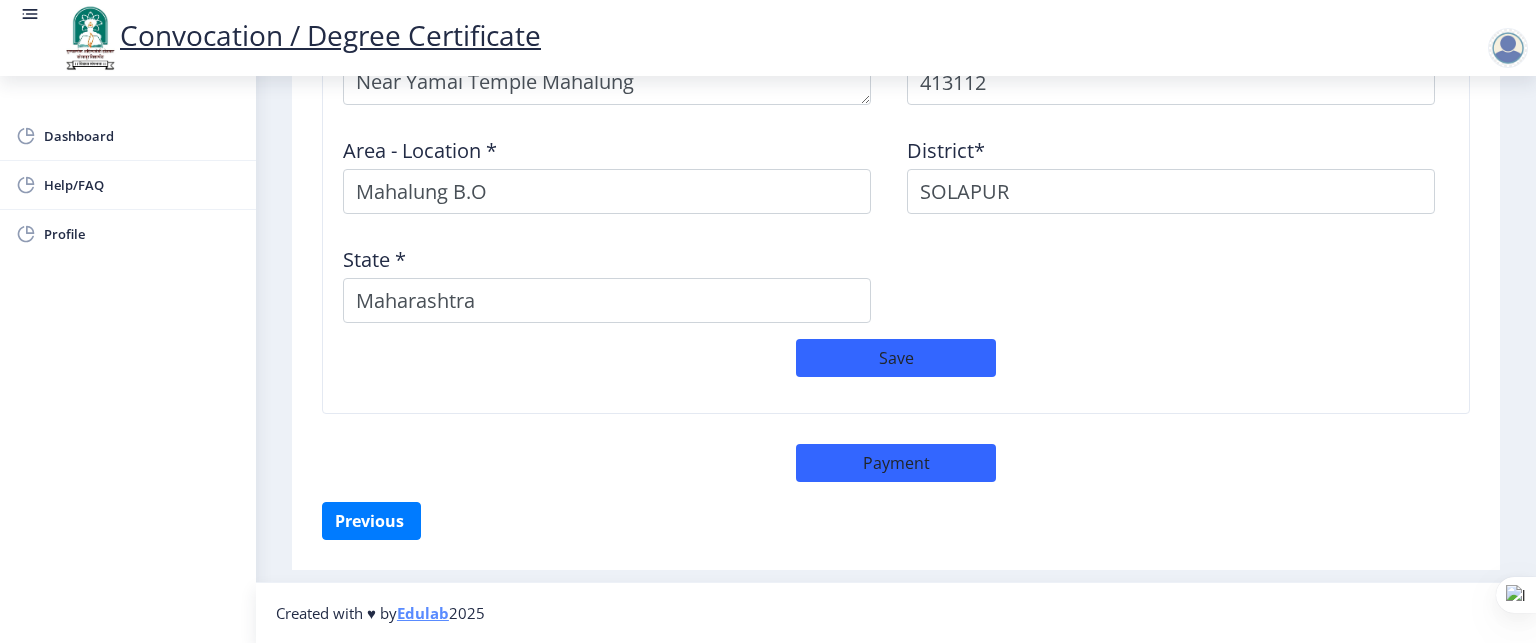 select on "sealed" 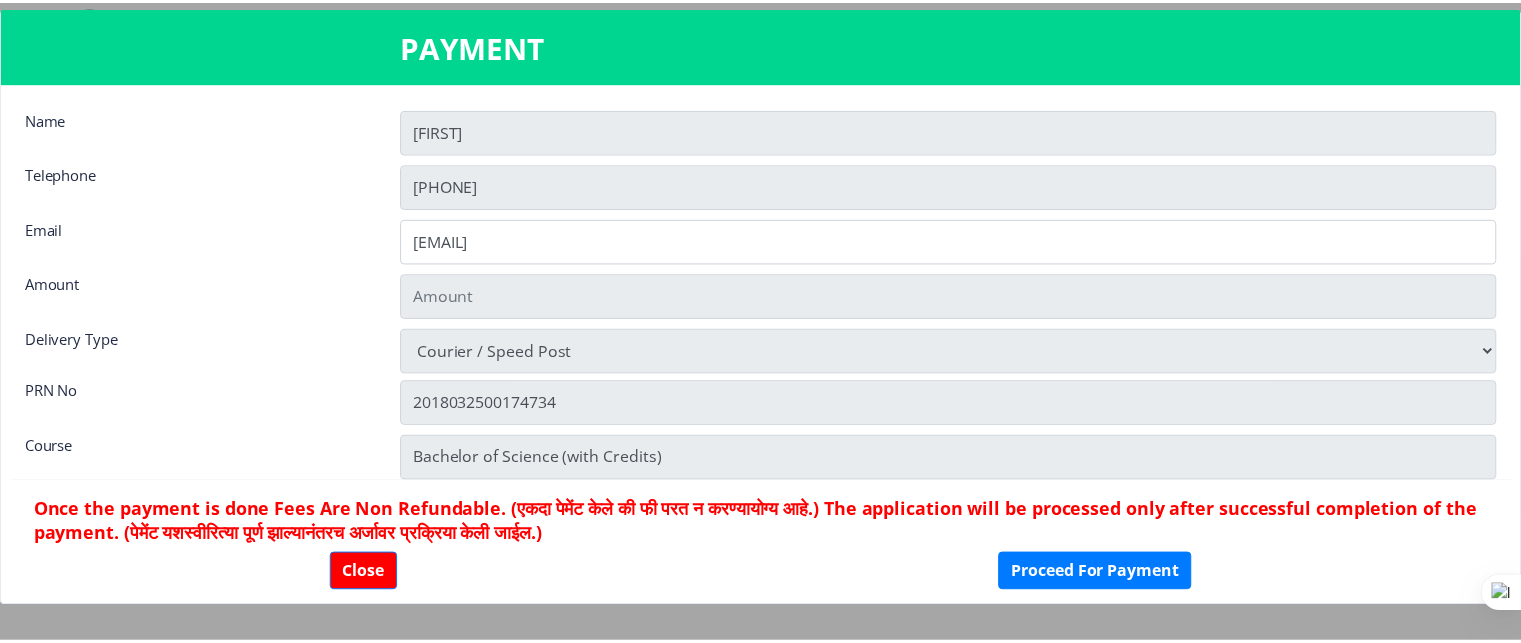 scroll, scrollTop: 1750, scrollLeft: 0, axis: vertical 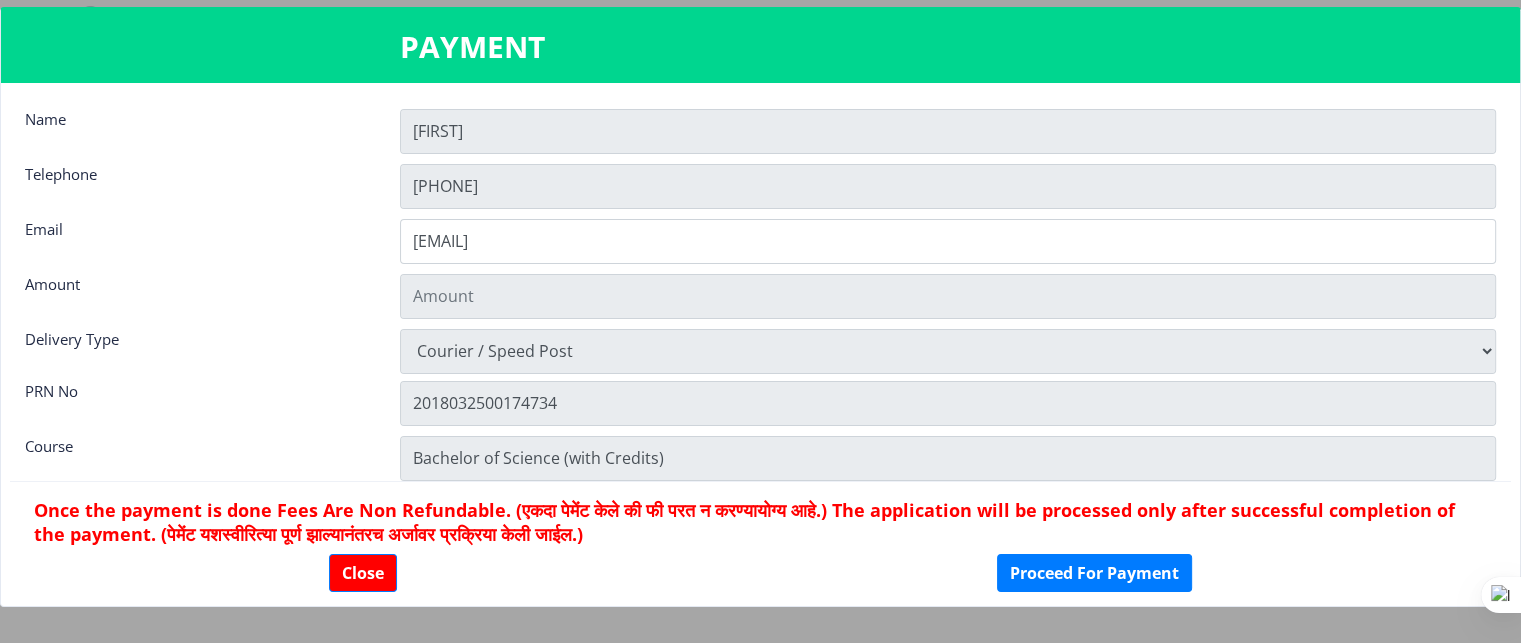 type on "1885" 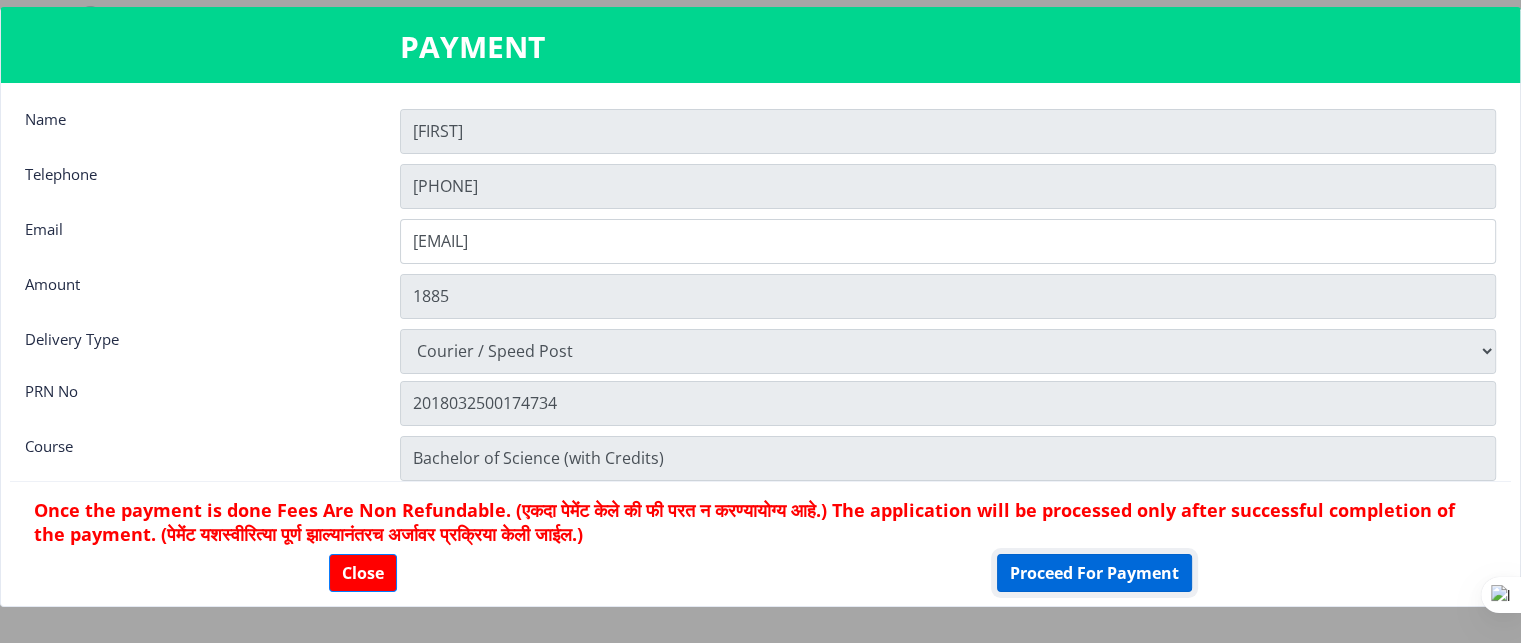 click on "Proceed For Payment" 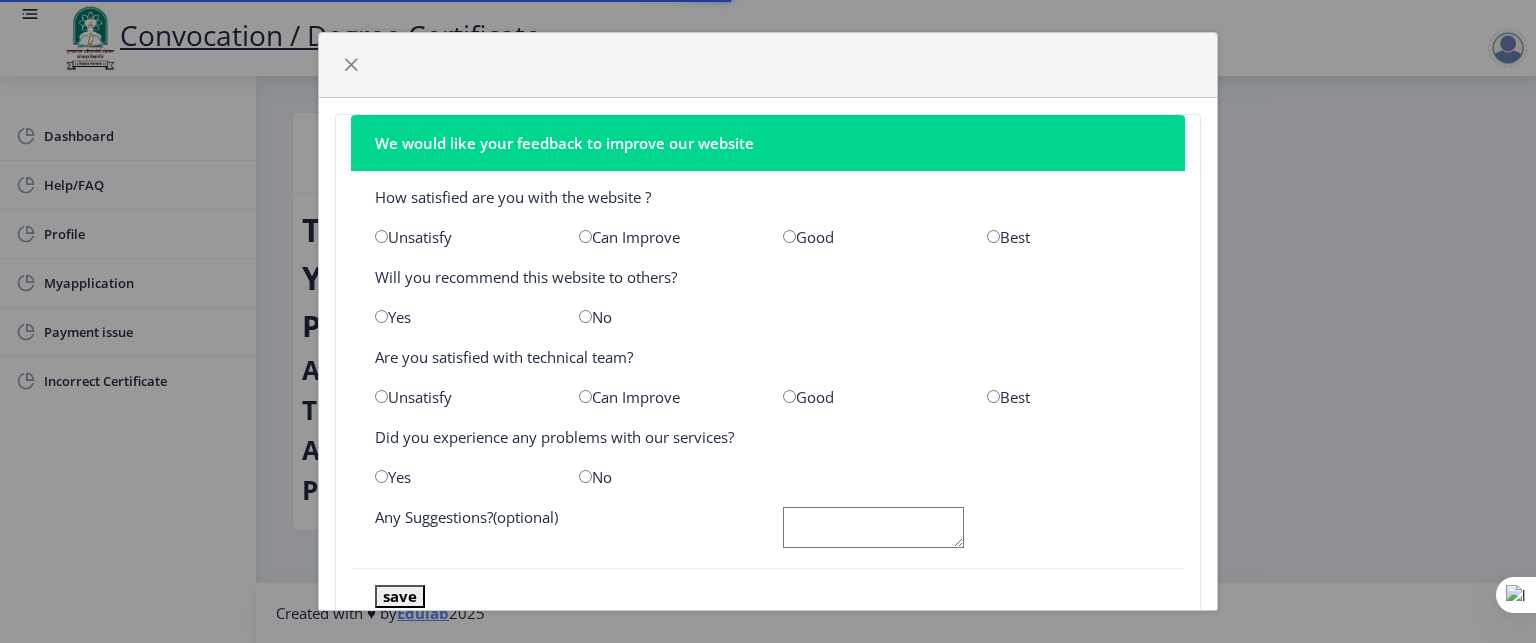 scroll, scrollTop: 0, scrollLeft: 0, axis: both 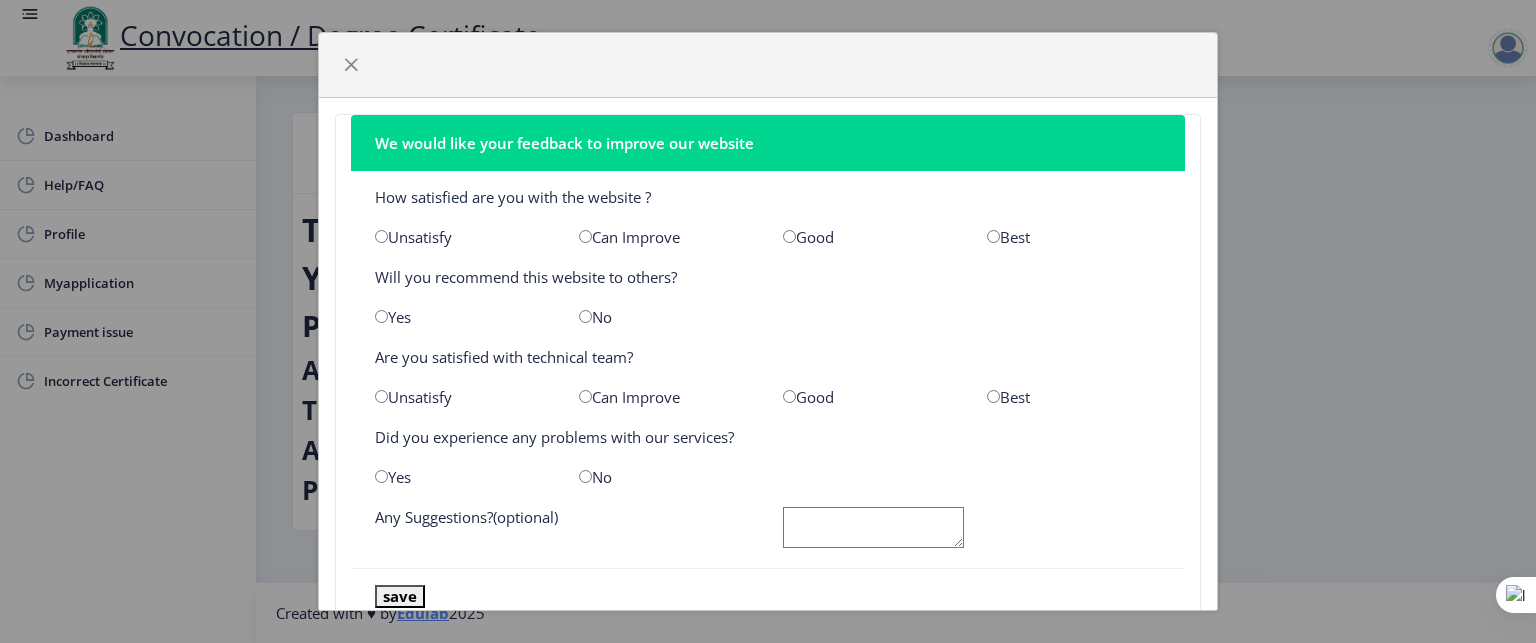 click at bounding box center [789, 236] 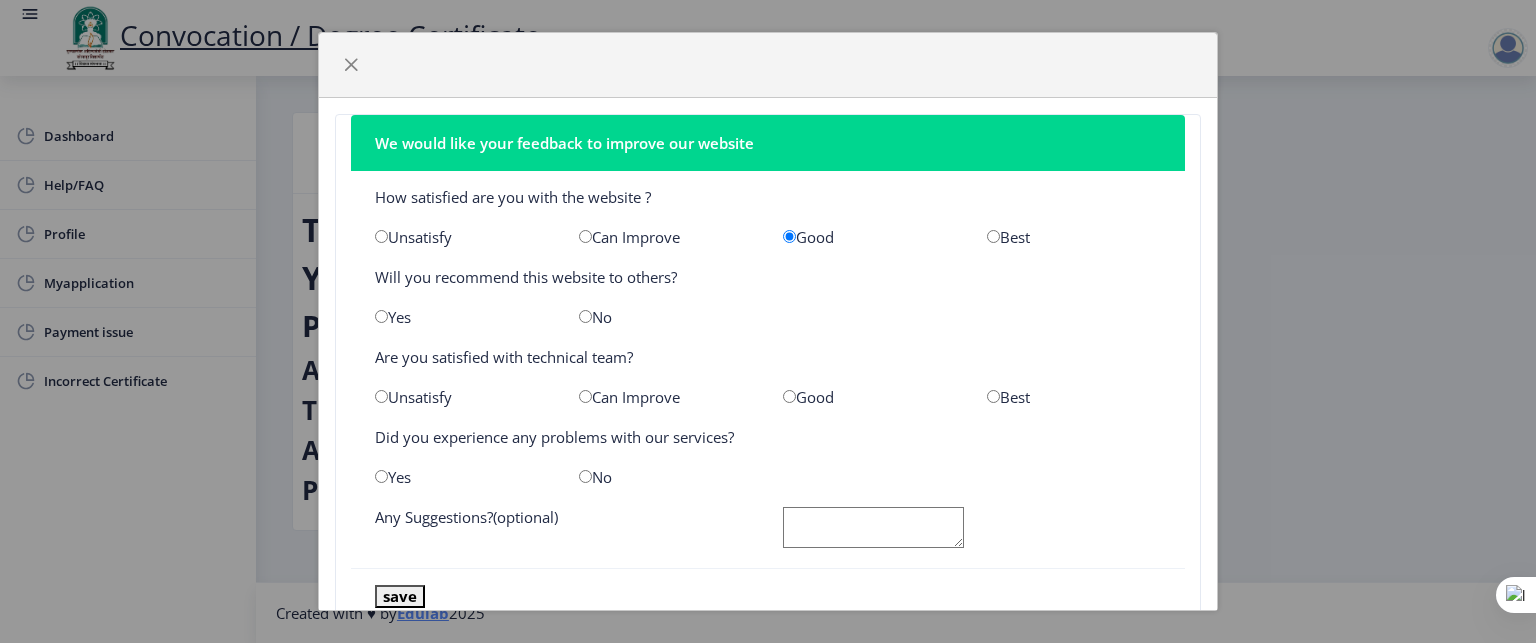 click at bounding box center [381, 316] 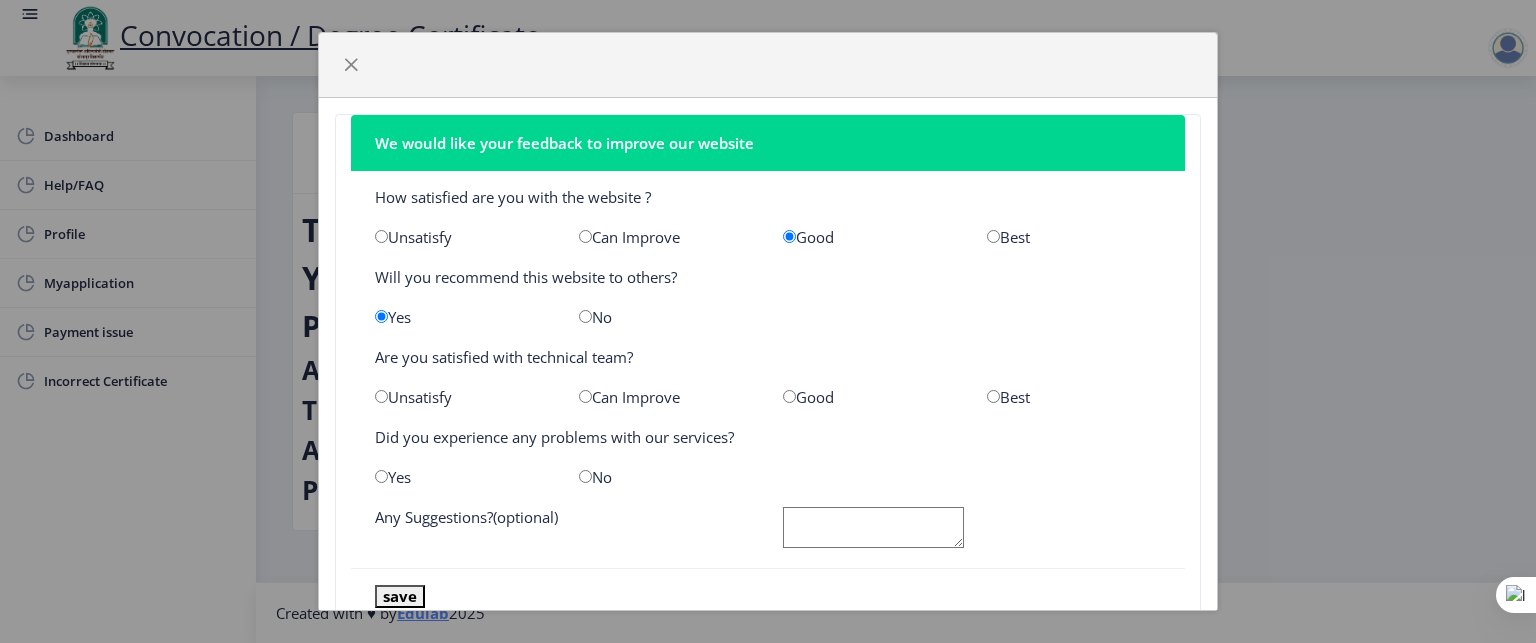 click at bounding box center [789, 396] 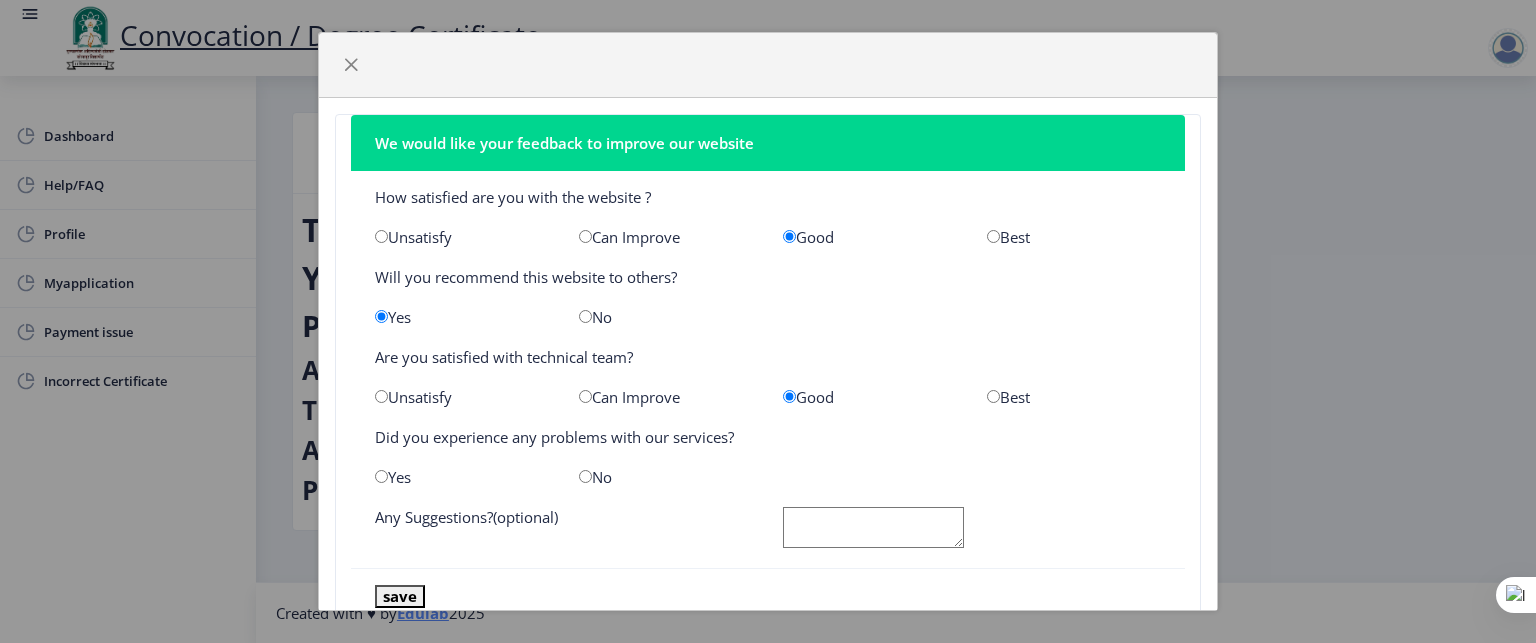 click at bounding box center (585, 476) 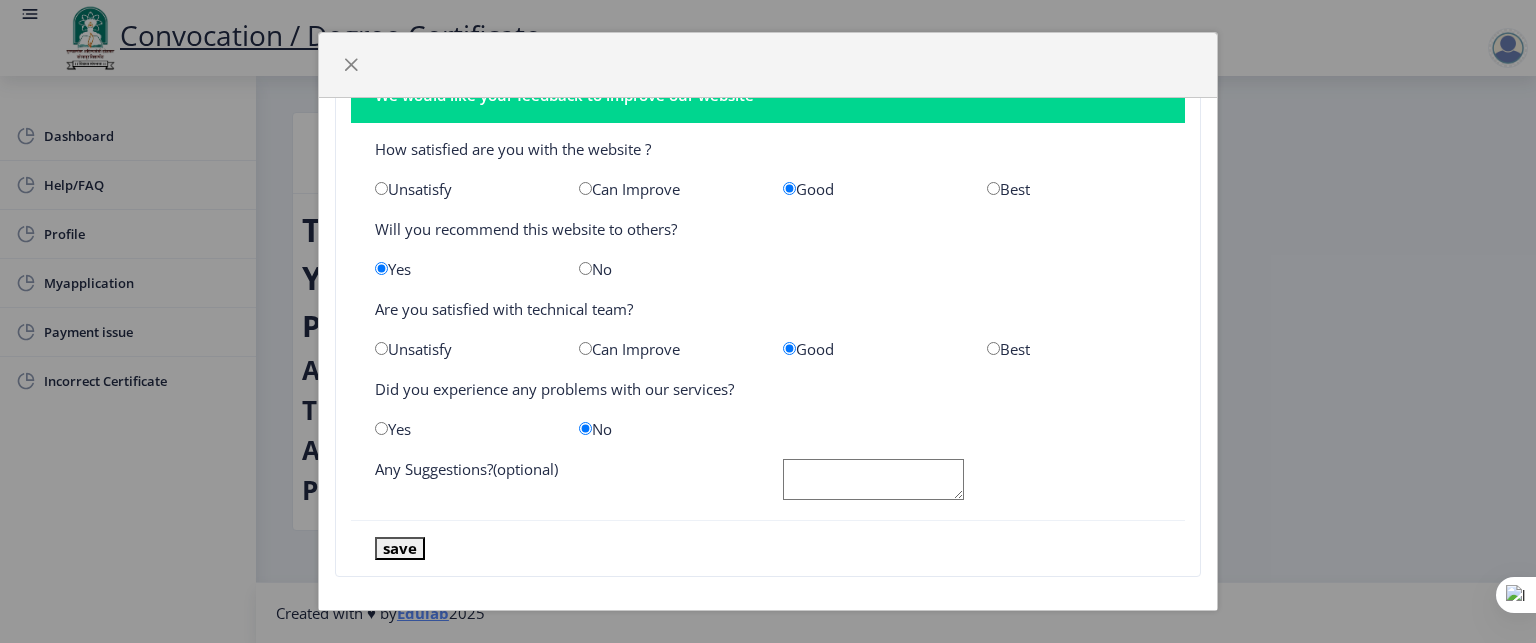 scroll, scrollTop: 59, scrollLeft: 0, axis: vertical 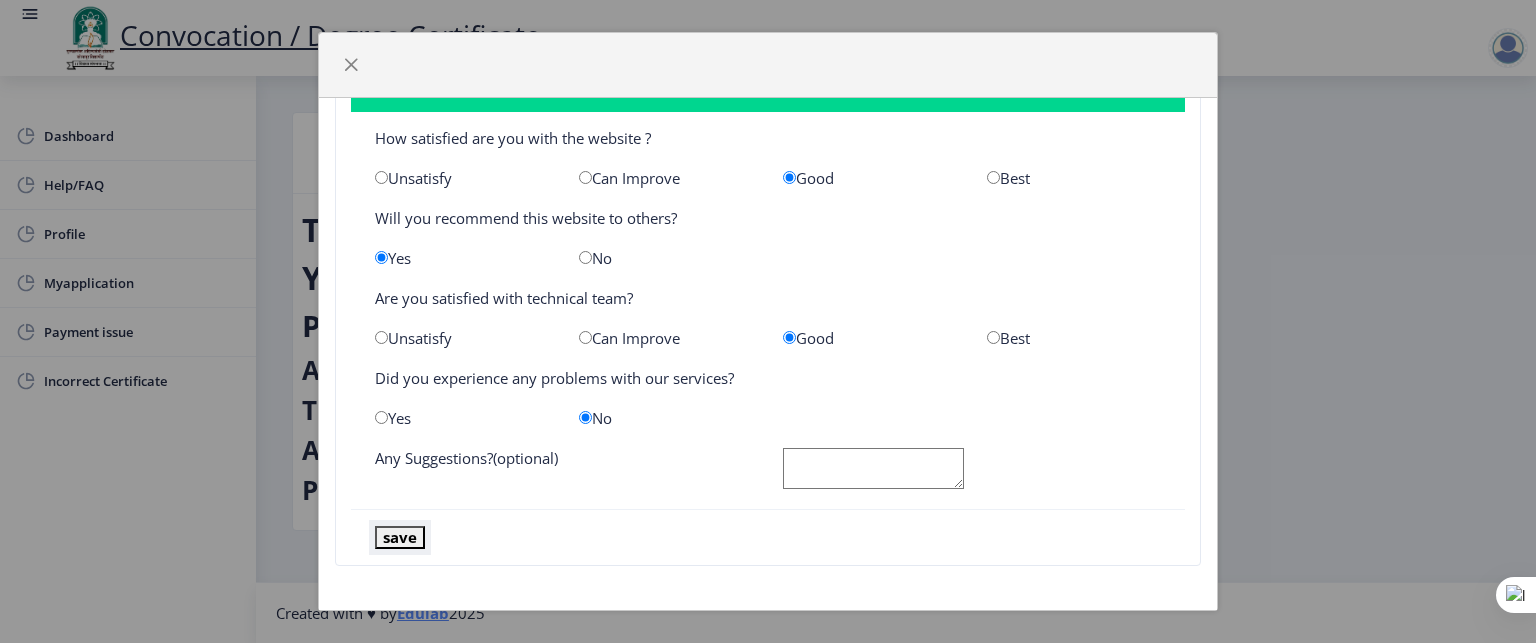 click on "save" 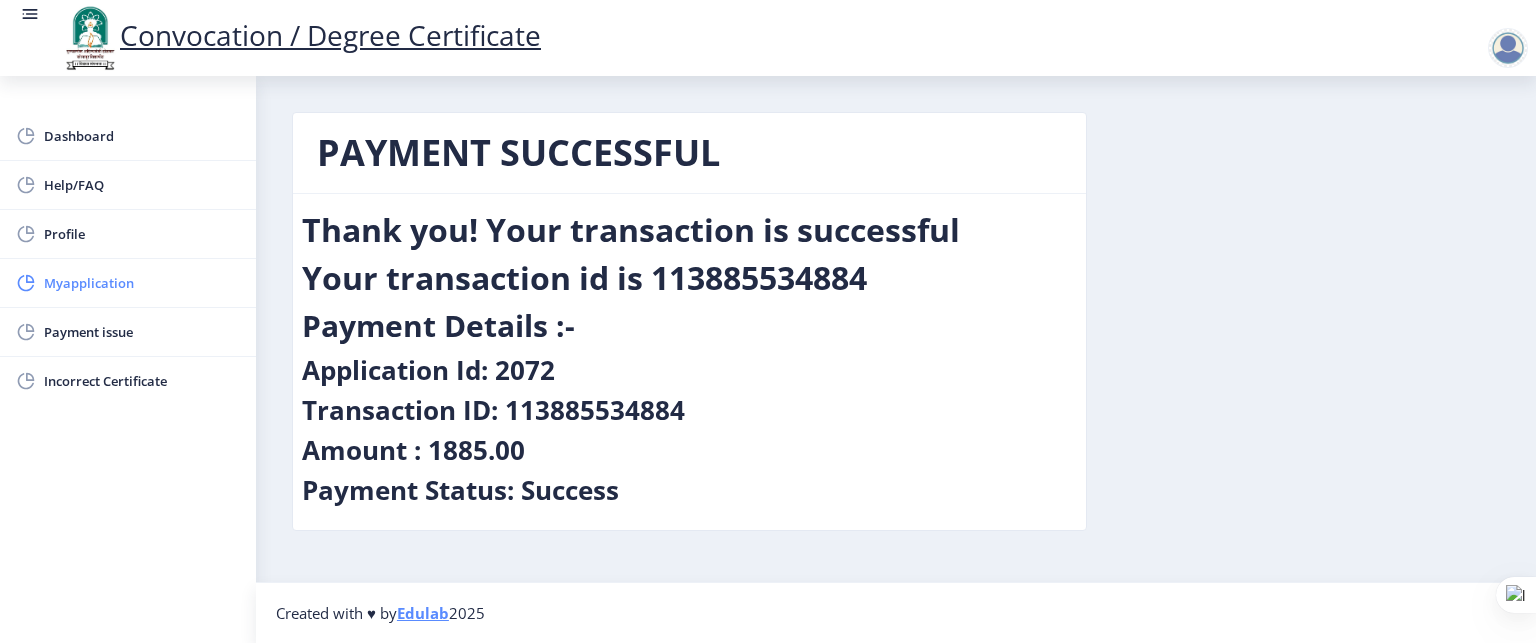 click on "Myapplication" 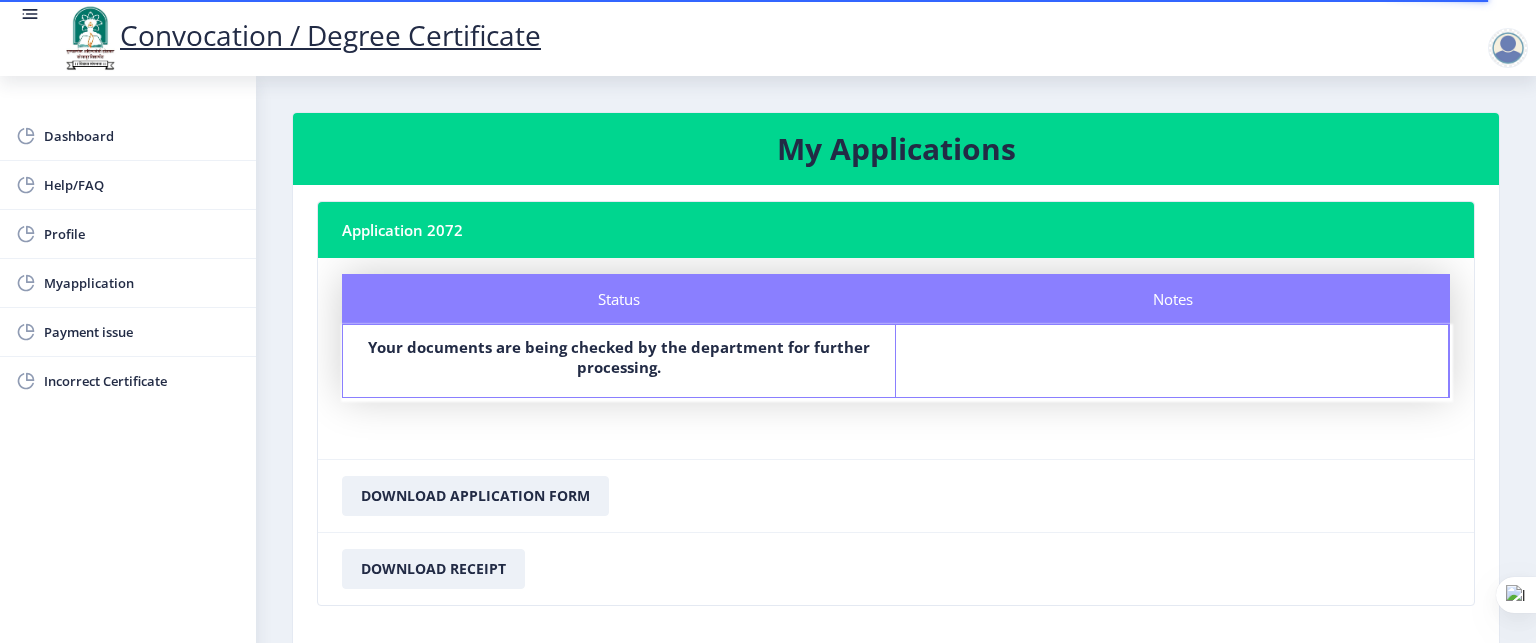scroll, scrollTop: 110, scrollLeft: 0, axis: vertical 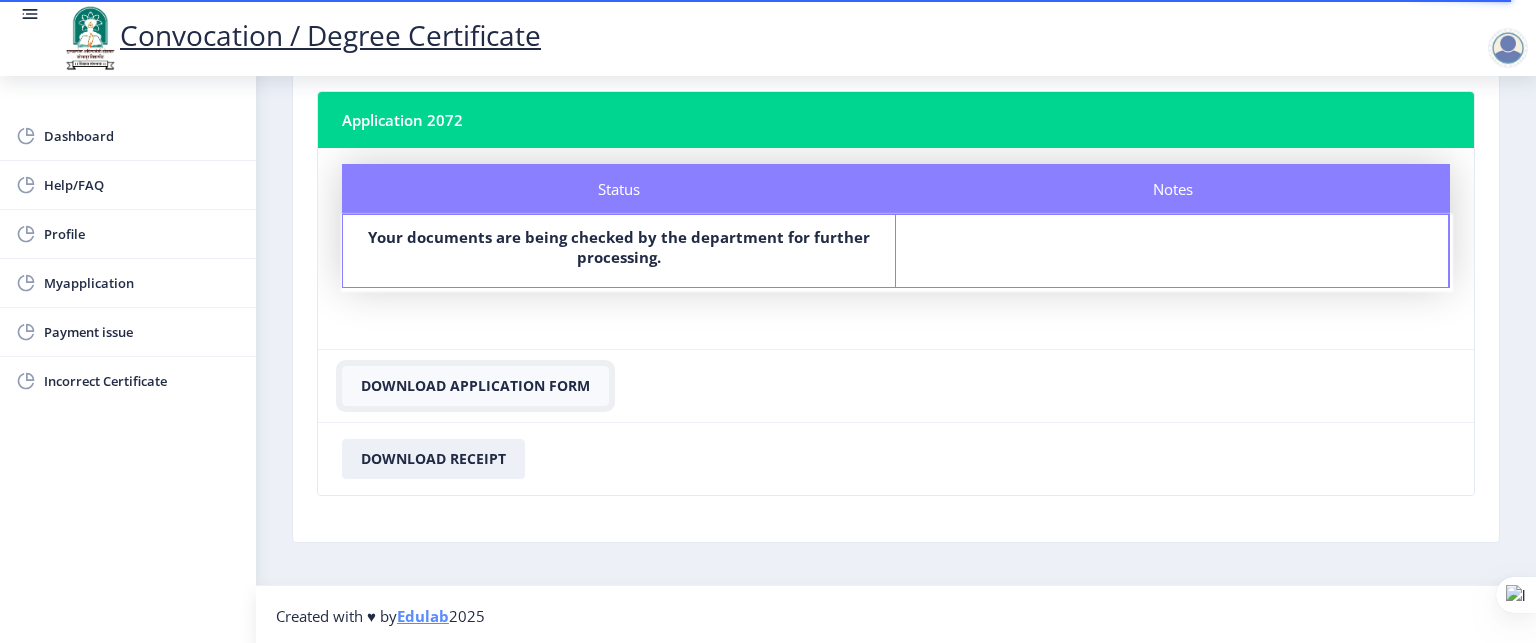 click on "Download Application Form" 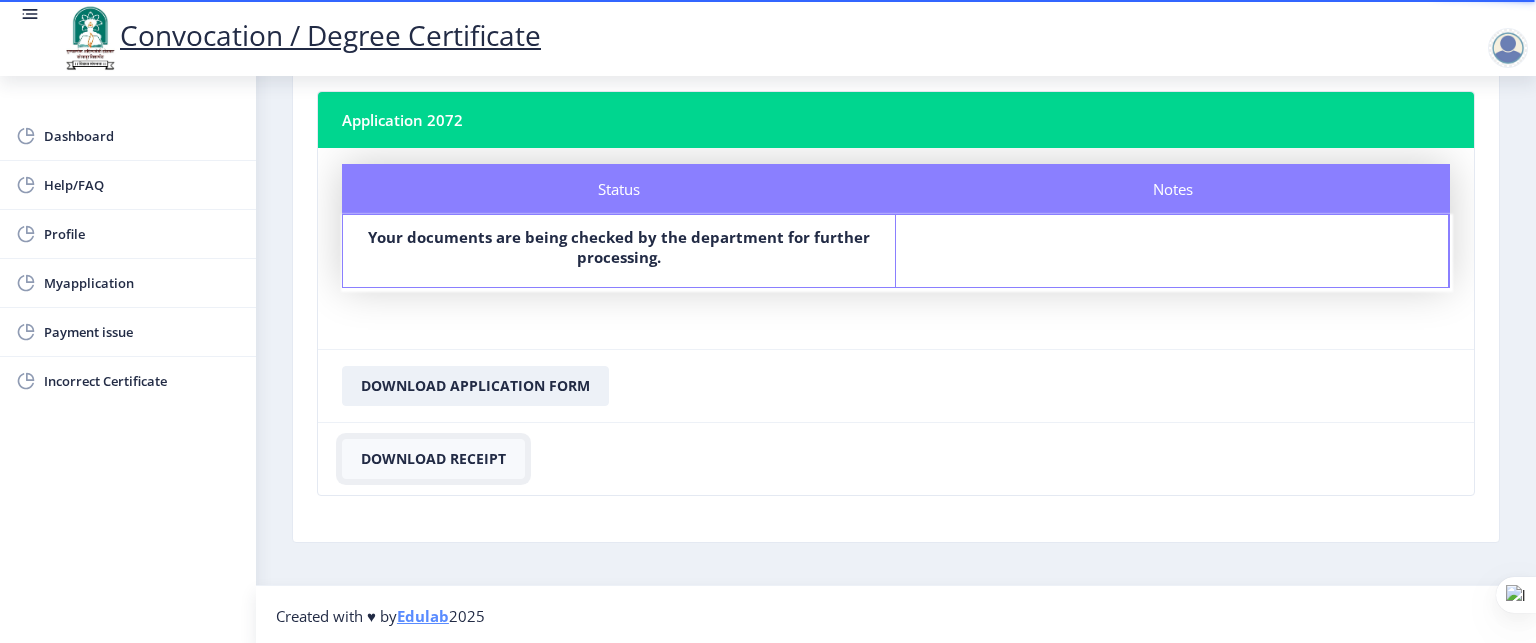 click on "Download Receipt" 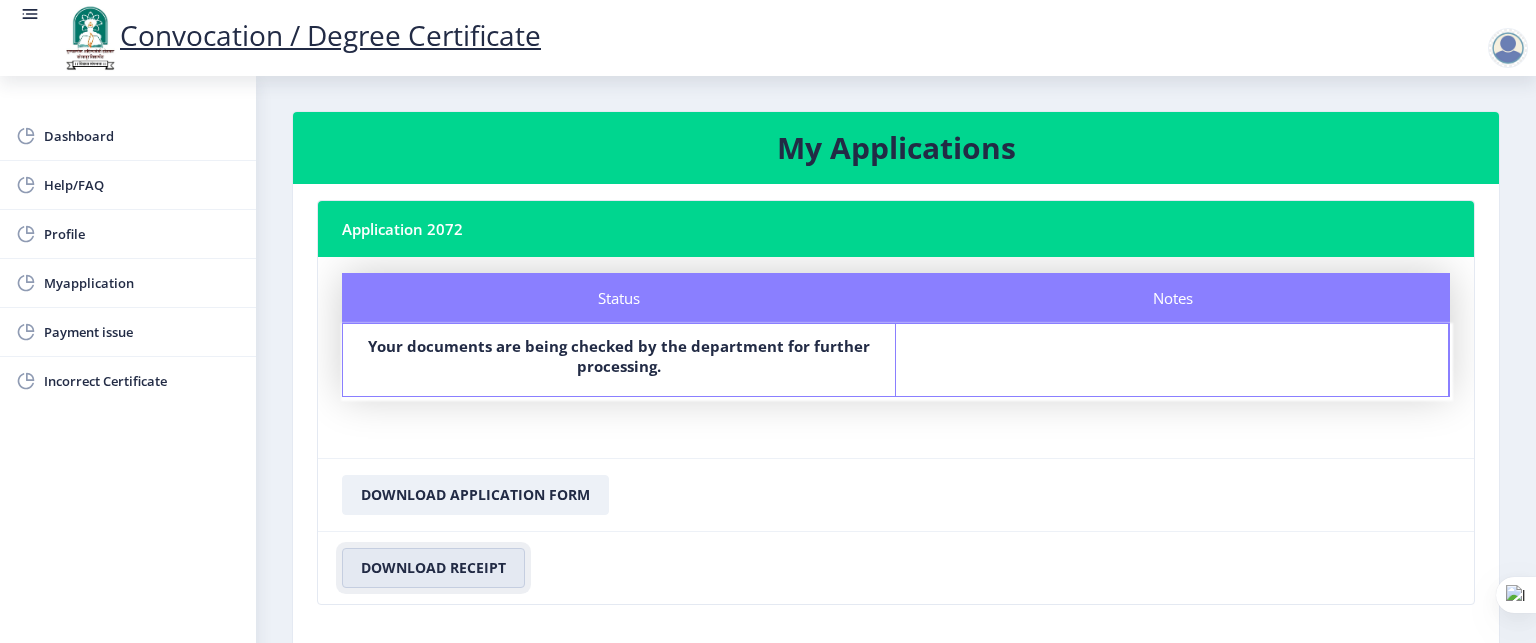 scroll, scrollTop: 0, scrollLeft: 0, axis: both 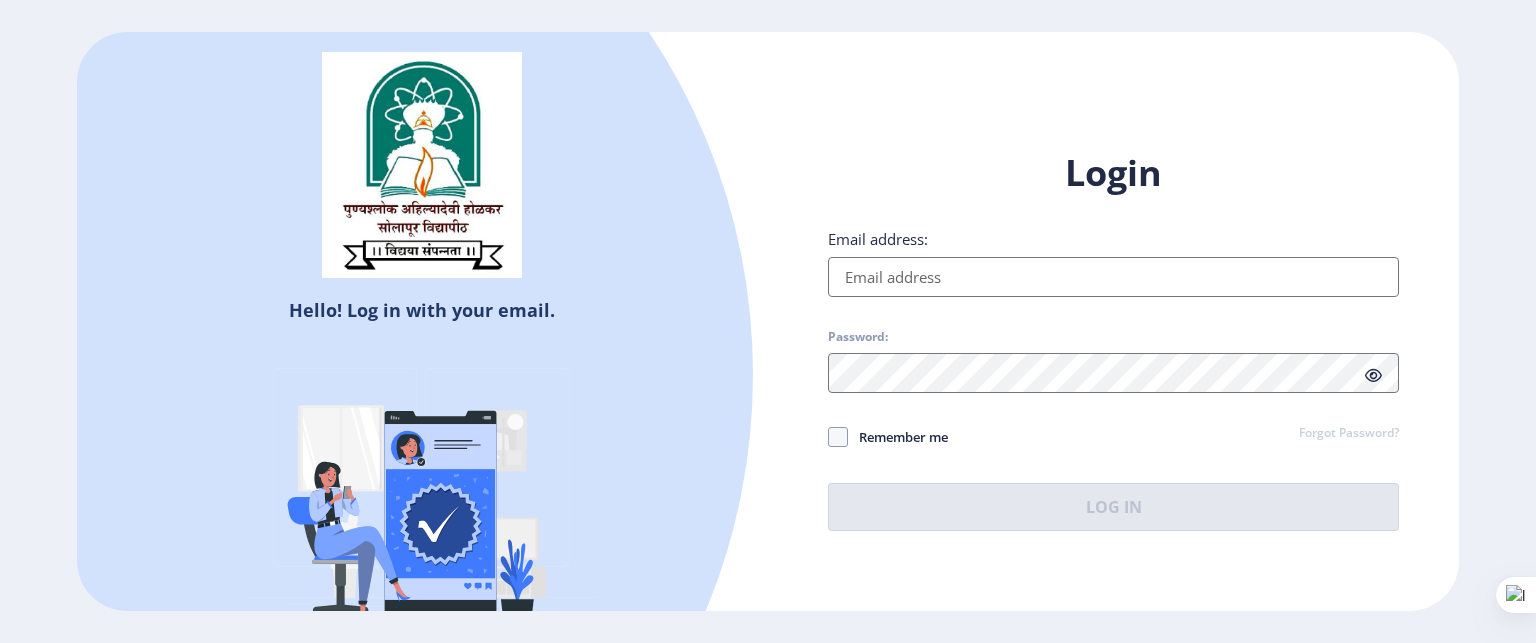 type on "[EMAIL]" 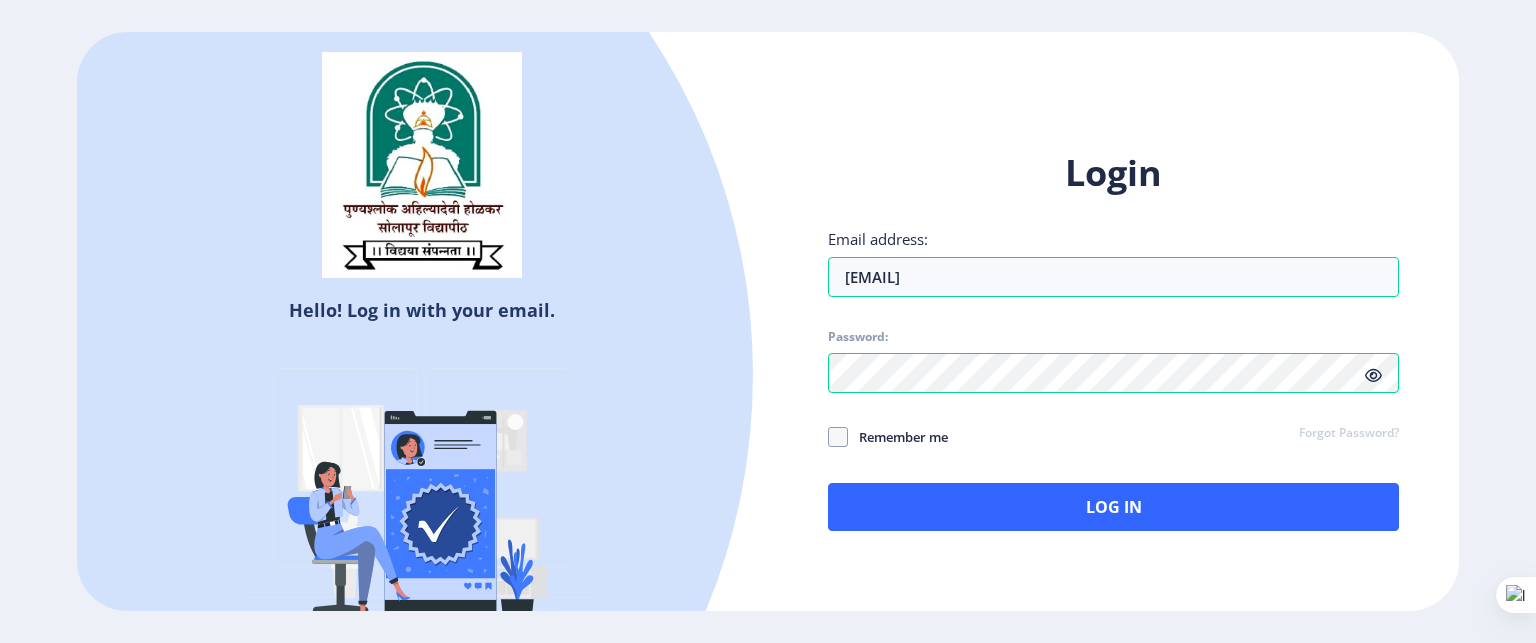 click 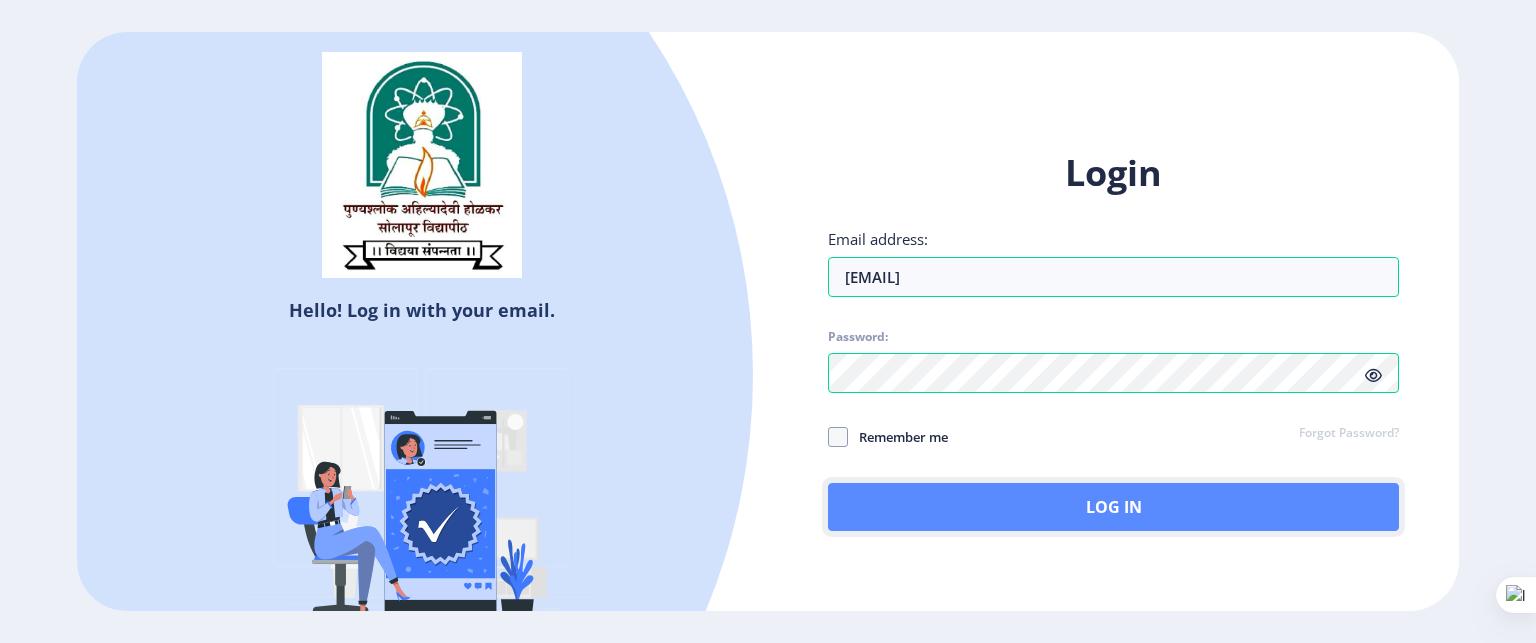 click on "Log In" 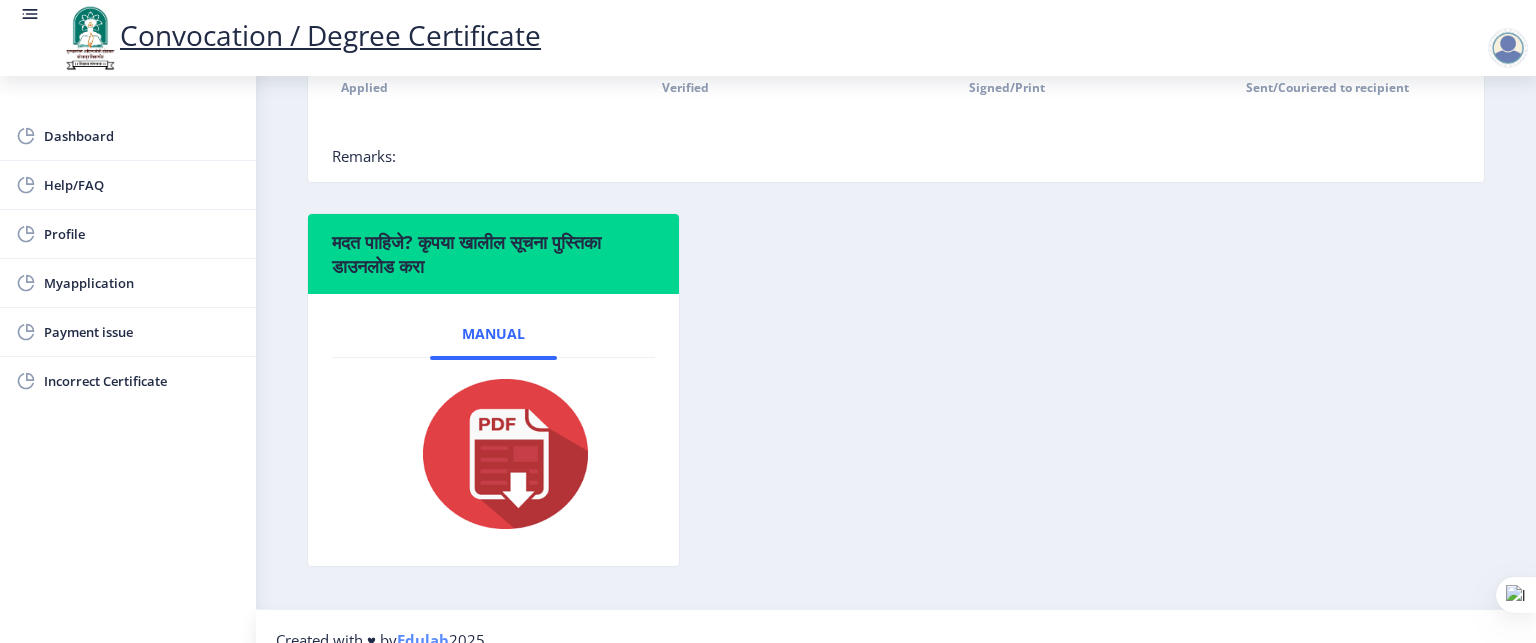 scroll, scrollTop: 600, scrollLeft: 0, axis: vertical 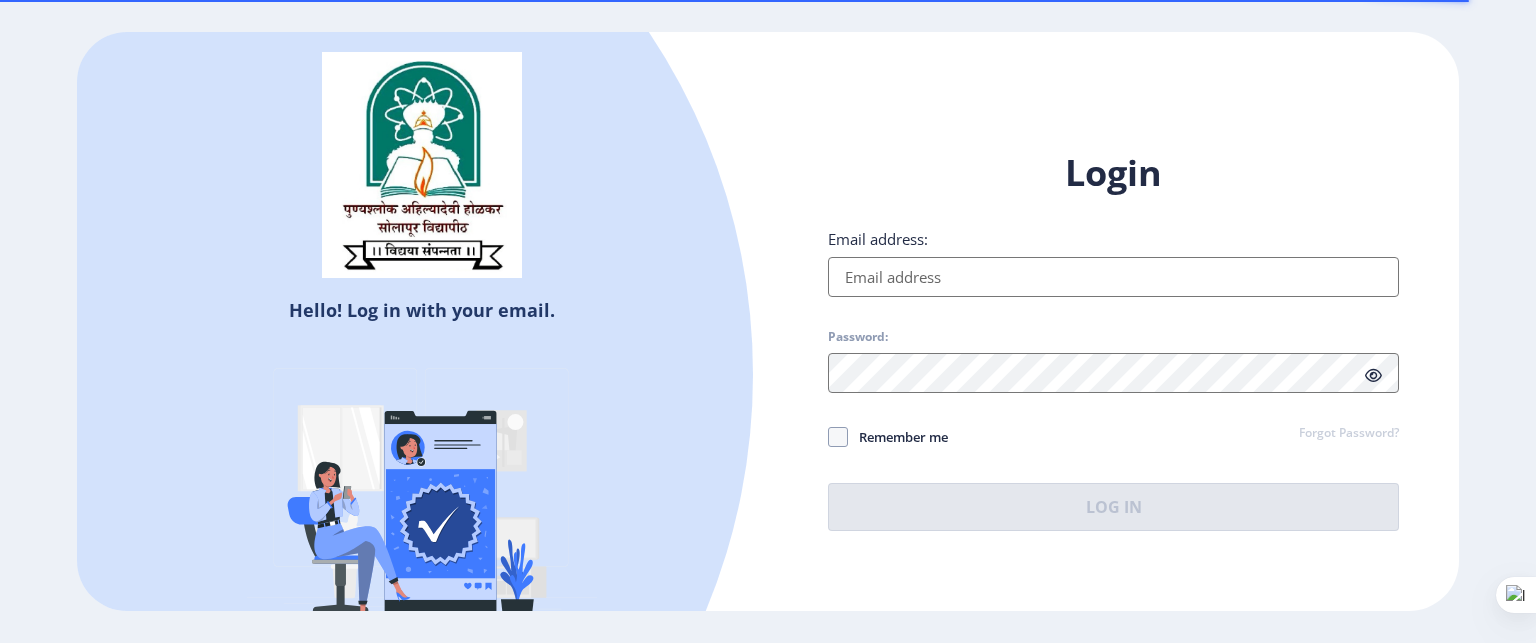 type on "[EMAIL]" 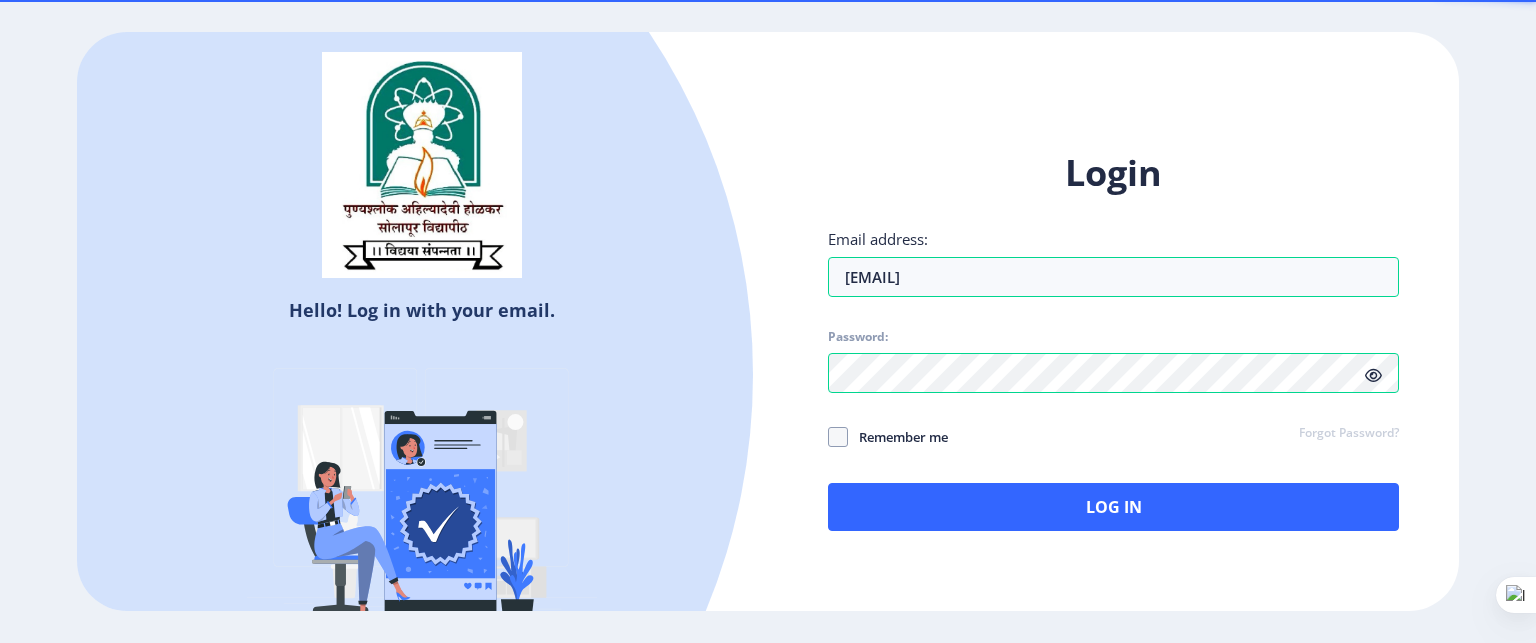 click 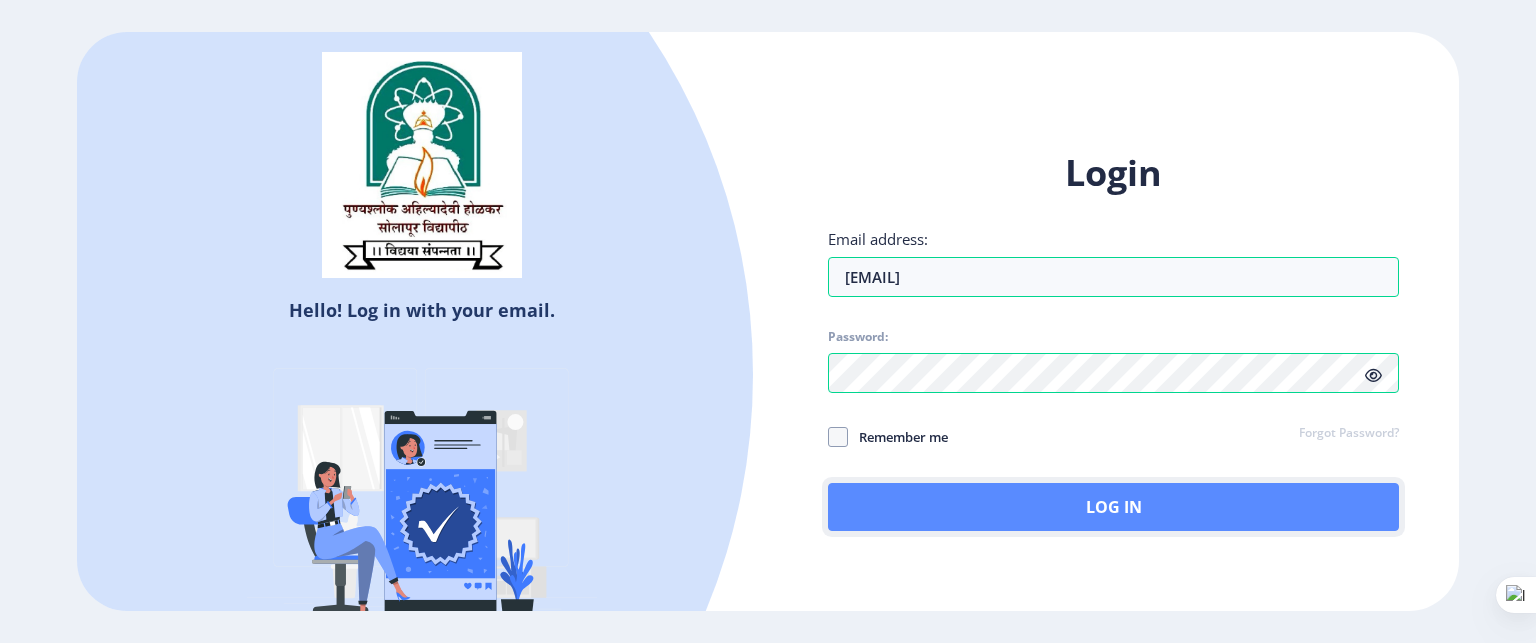 click on "Log In" 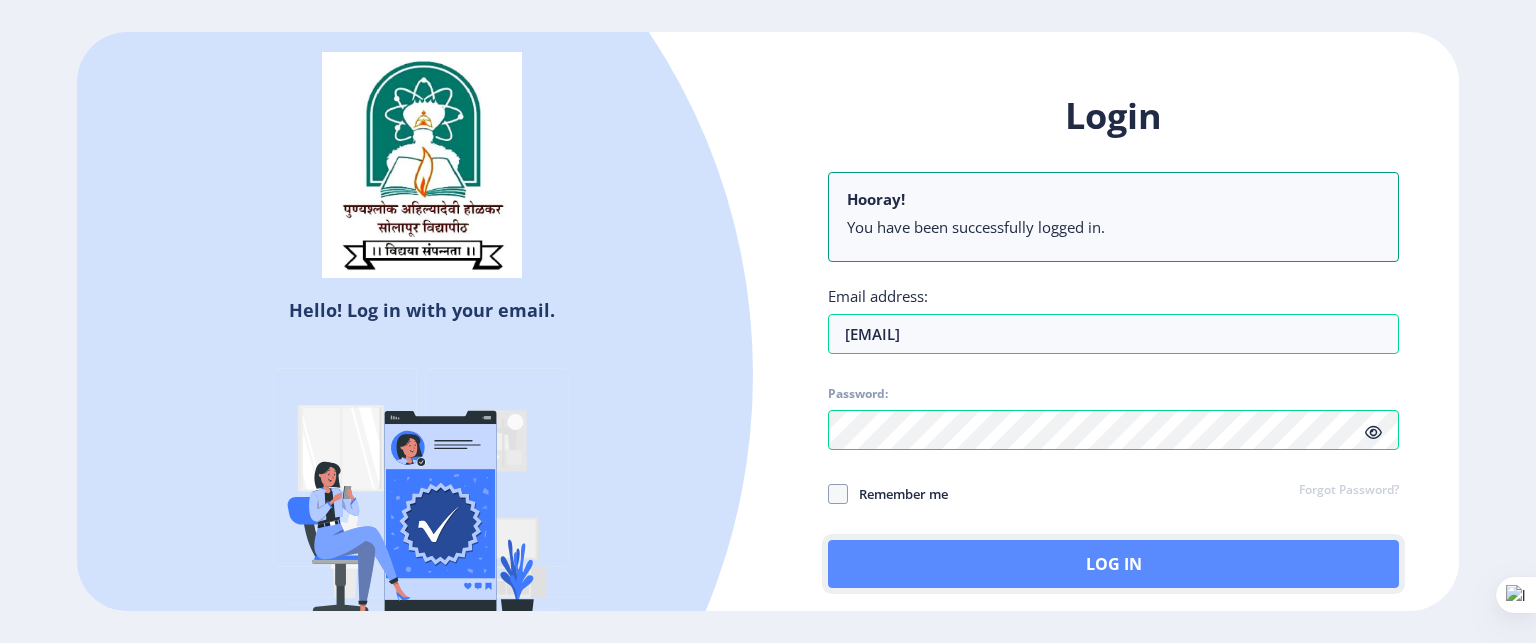 click on "Log In" 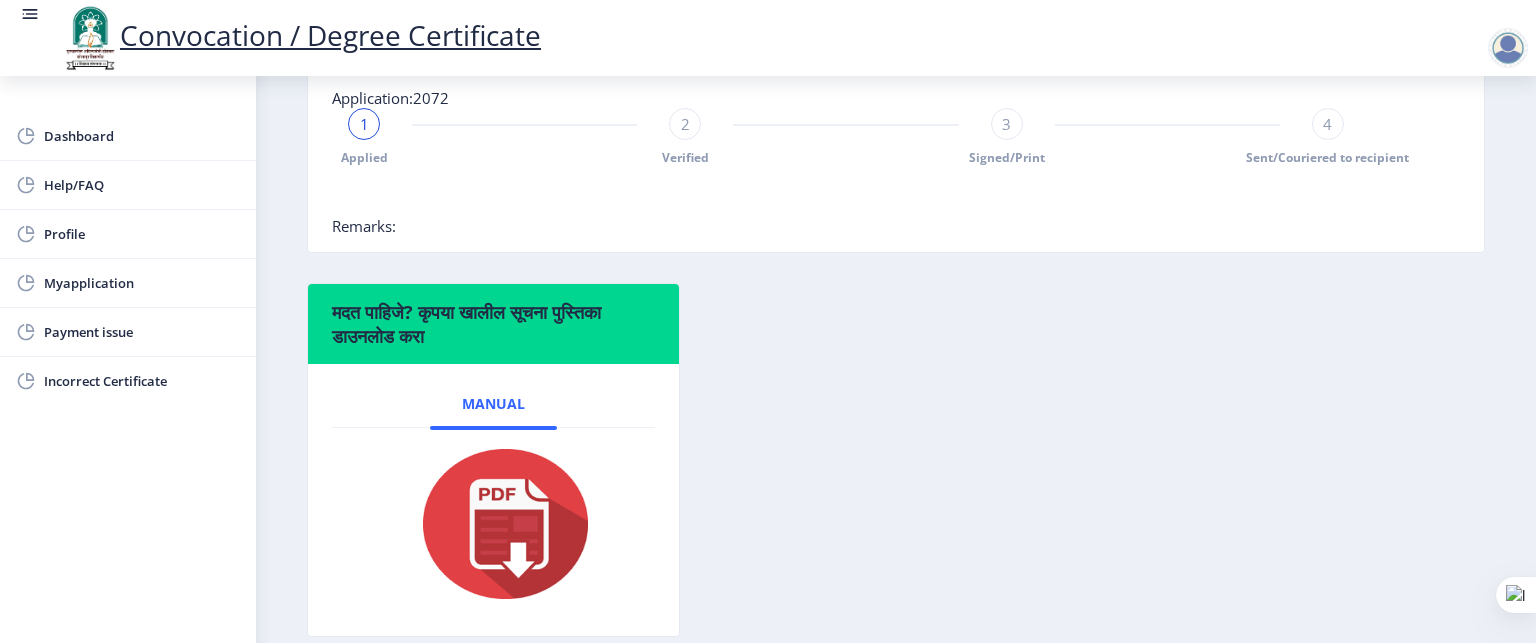 scroll, scrollTop: 480, scrollLeft: 0, axis: vertical 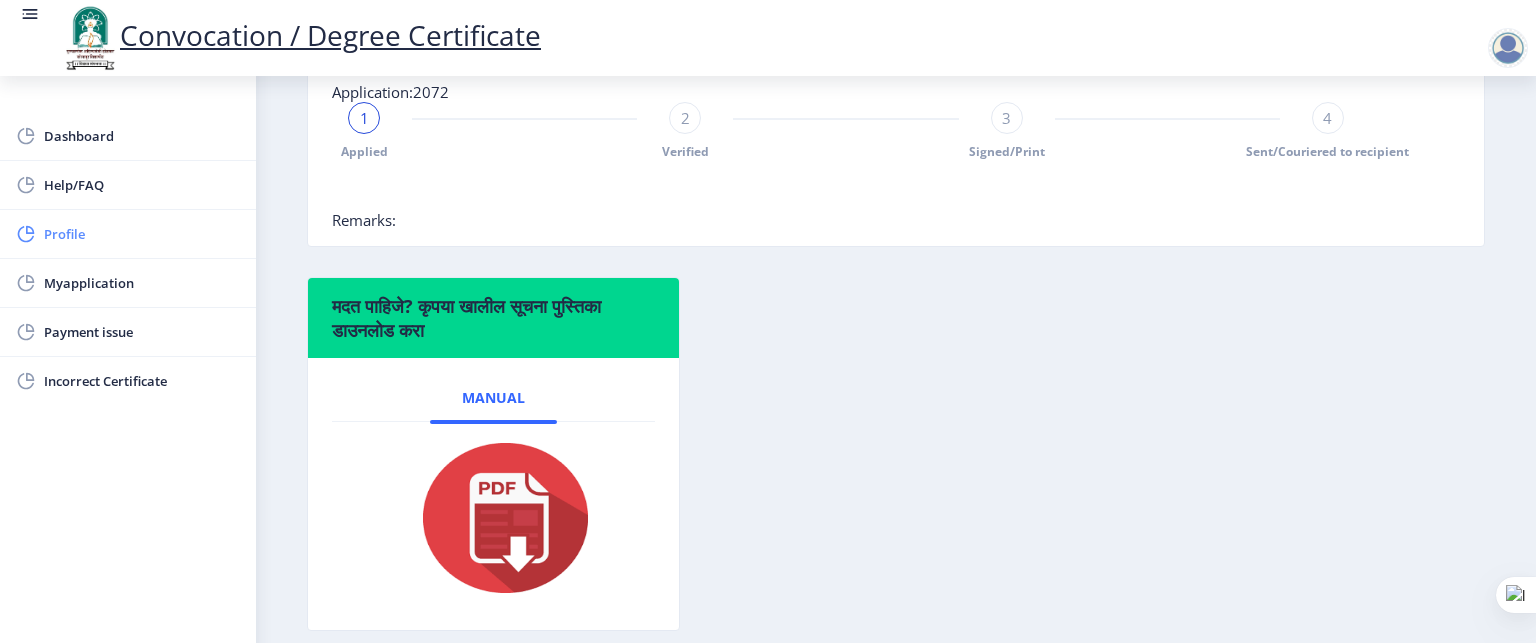click on "Profile" 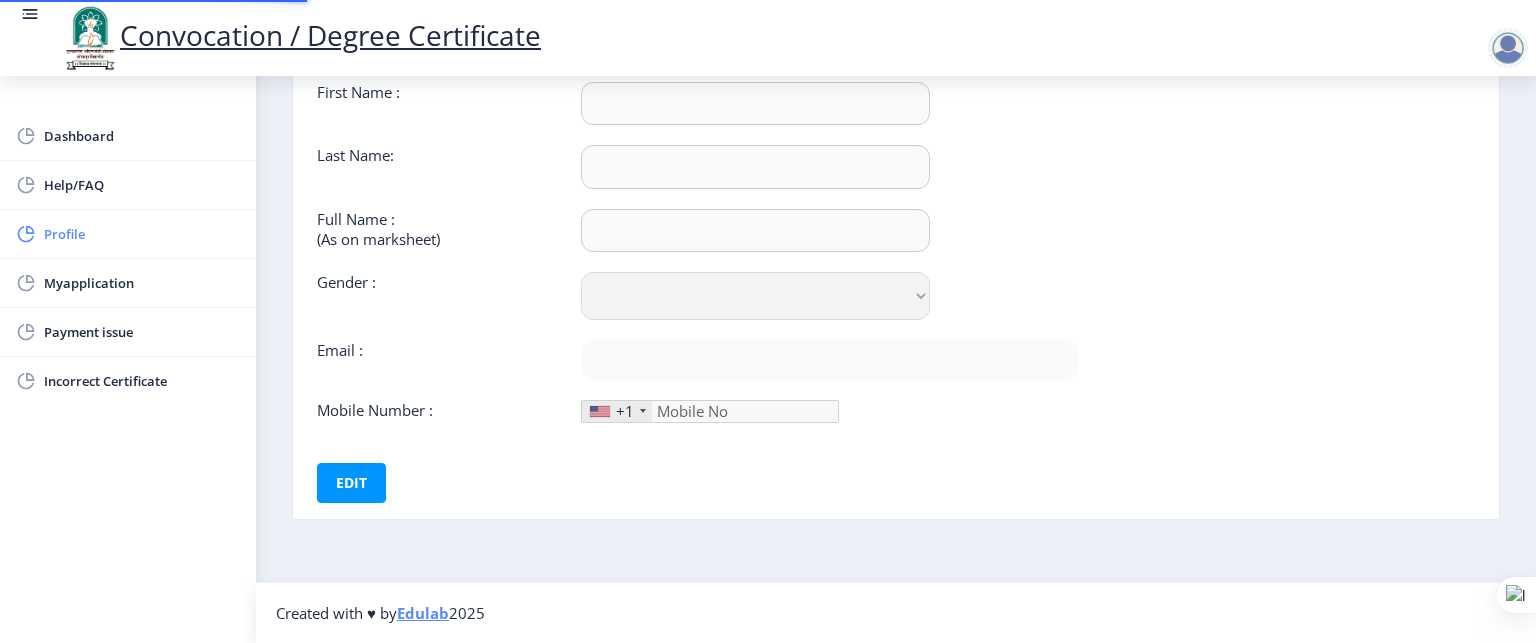 scroll, scrollTop: 0, scrollLeft: 0, axis: both 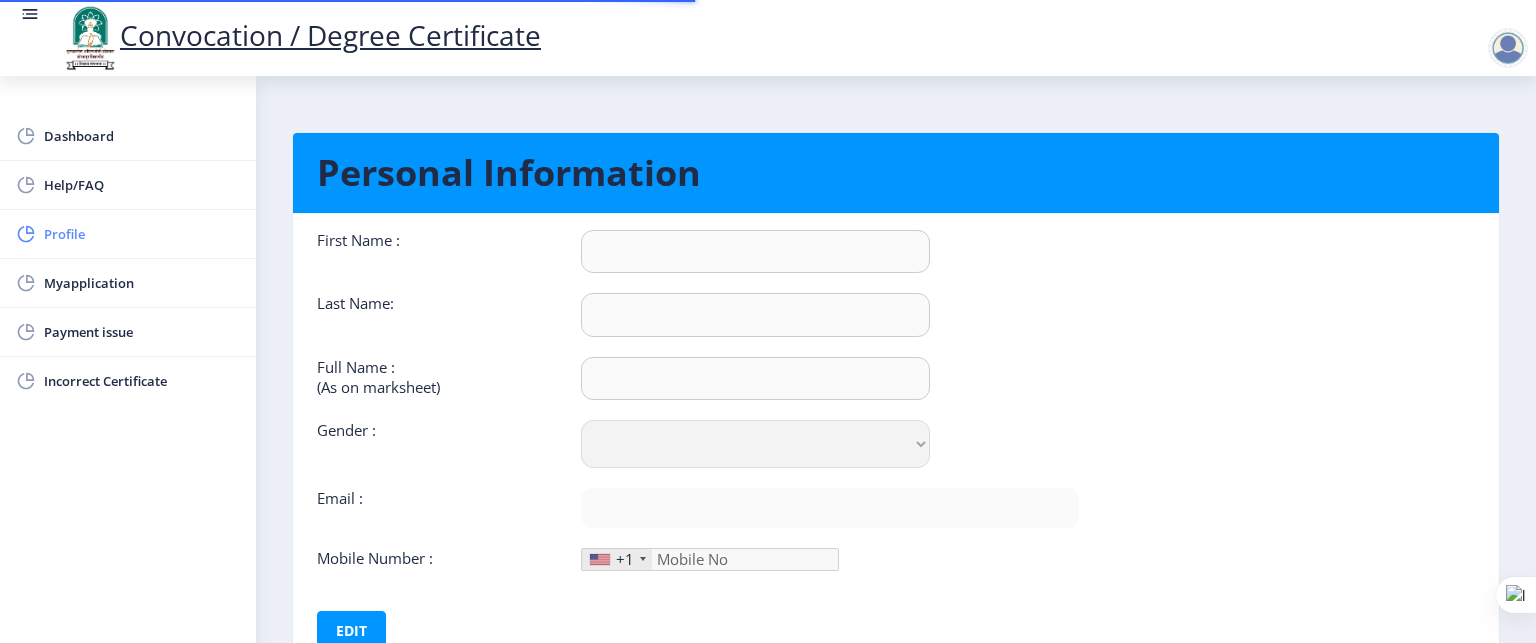 type on "[FIRST]" 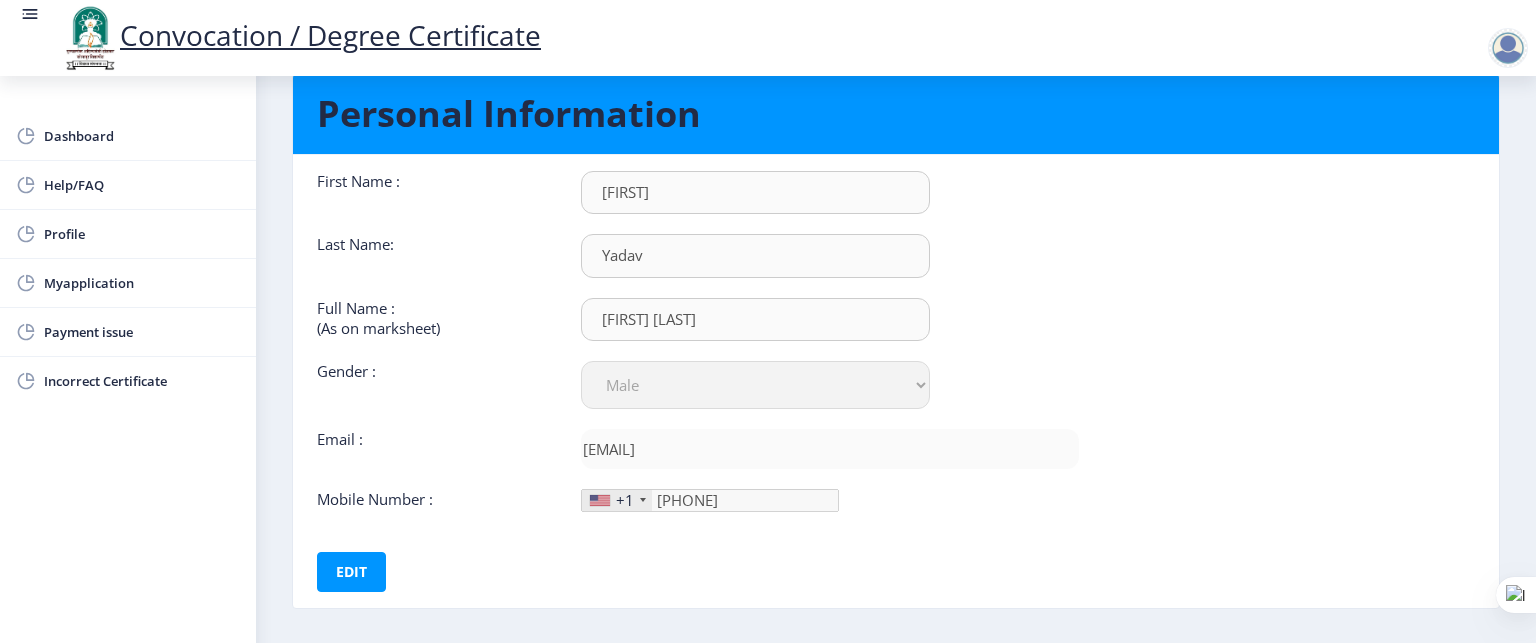 scroll, scrollTop: 63, scrollLeft: 0, axis: vertical 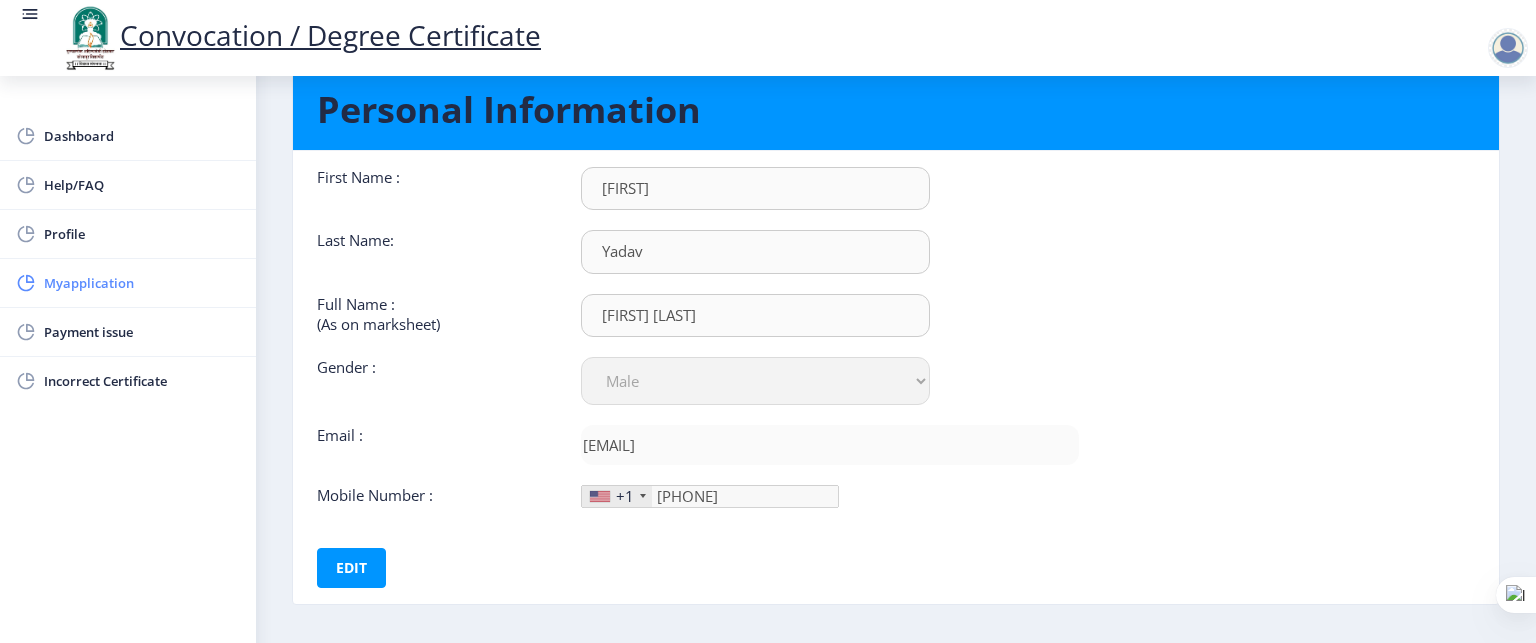 click on "Myapplication" 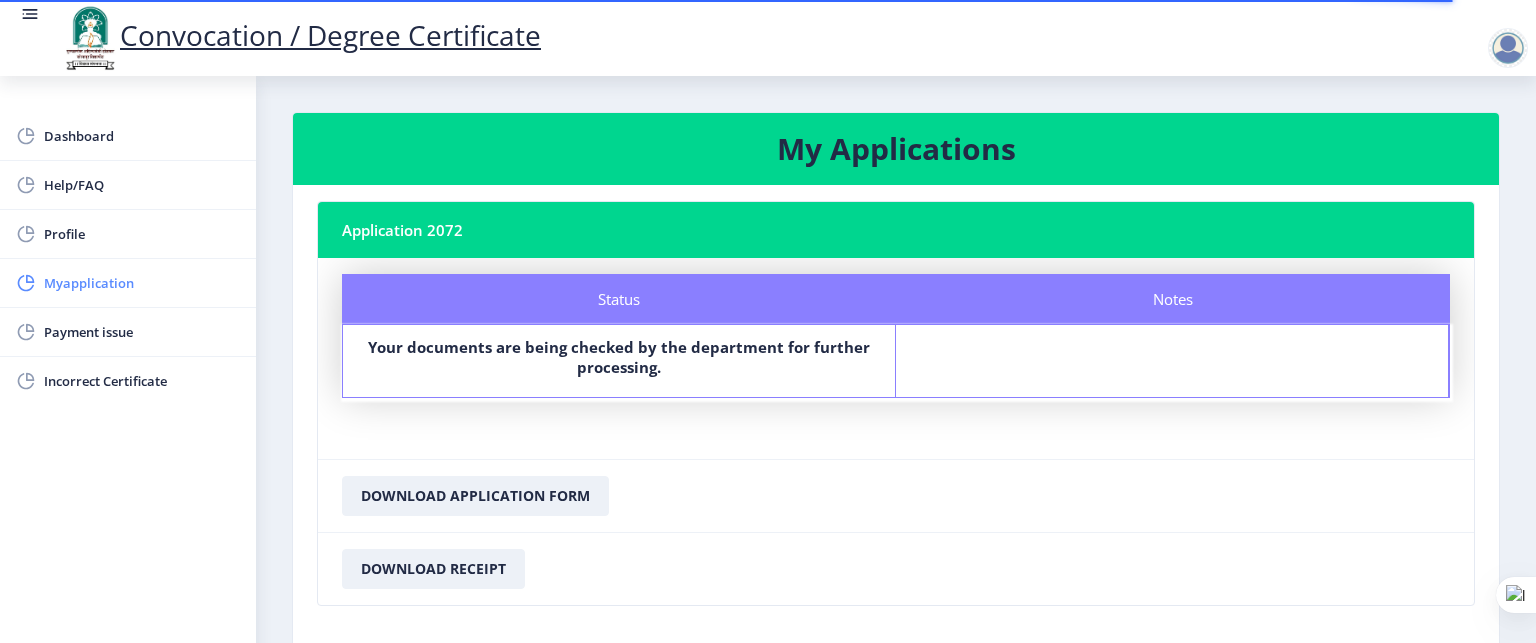 click on "Myapplication" 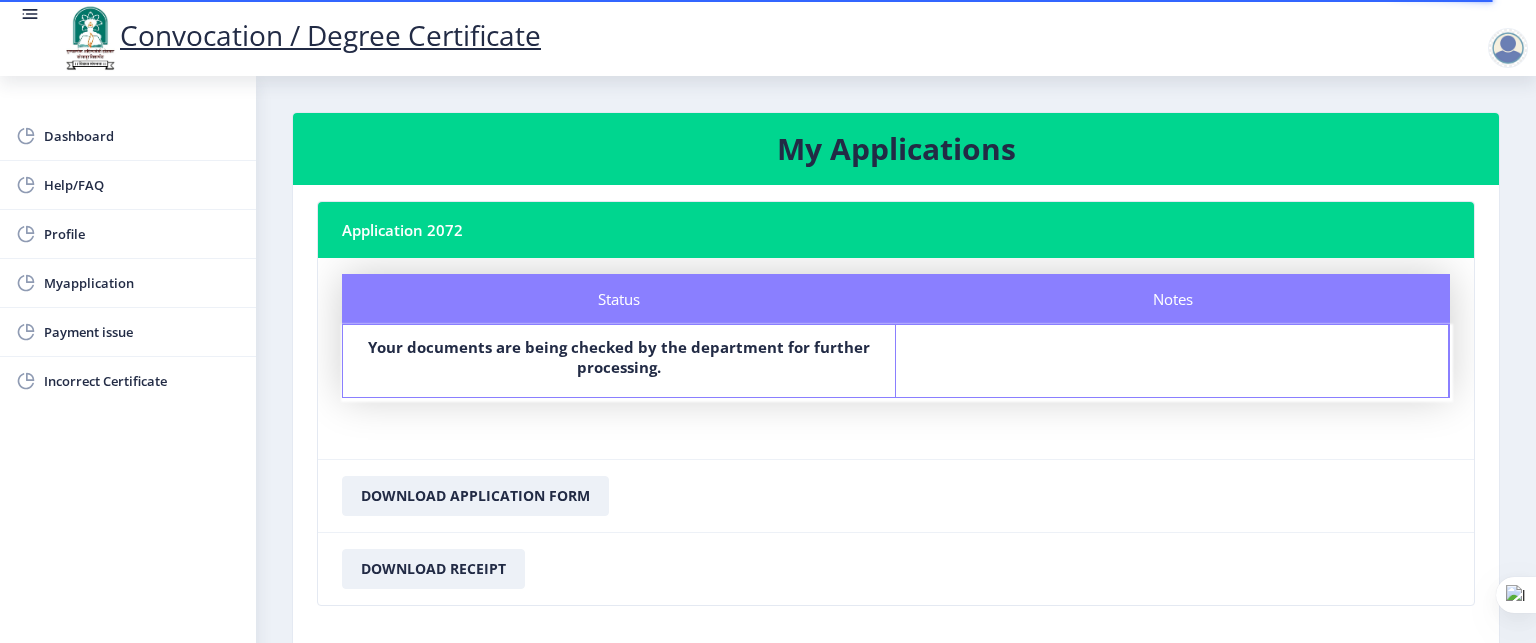 scroll, scrollTop: 71, scrollLeft: 0, axis: vertical 